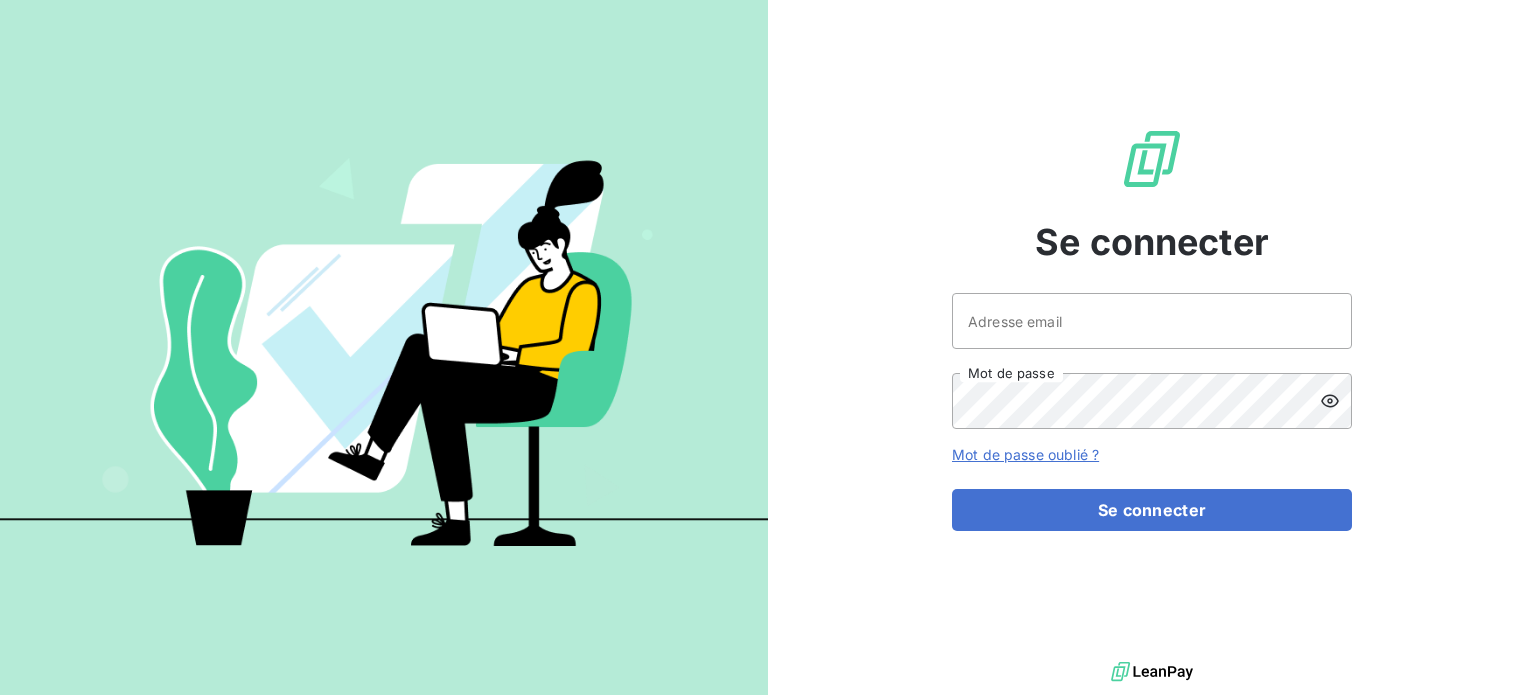 scroll, scrollTop: 0, scrollLeft: 0, axis: both 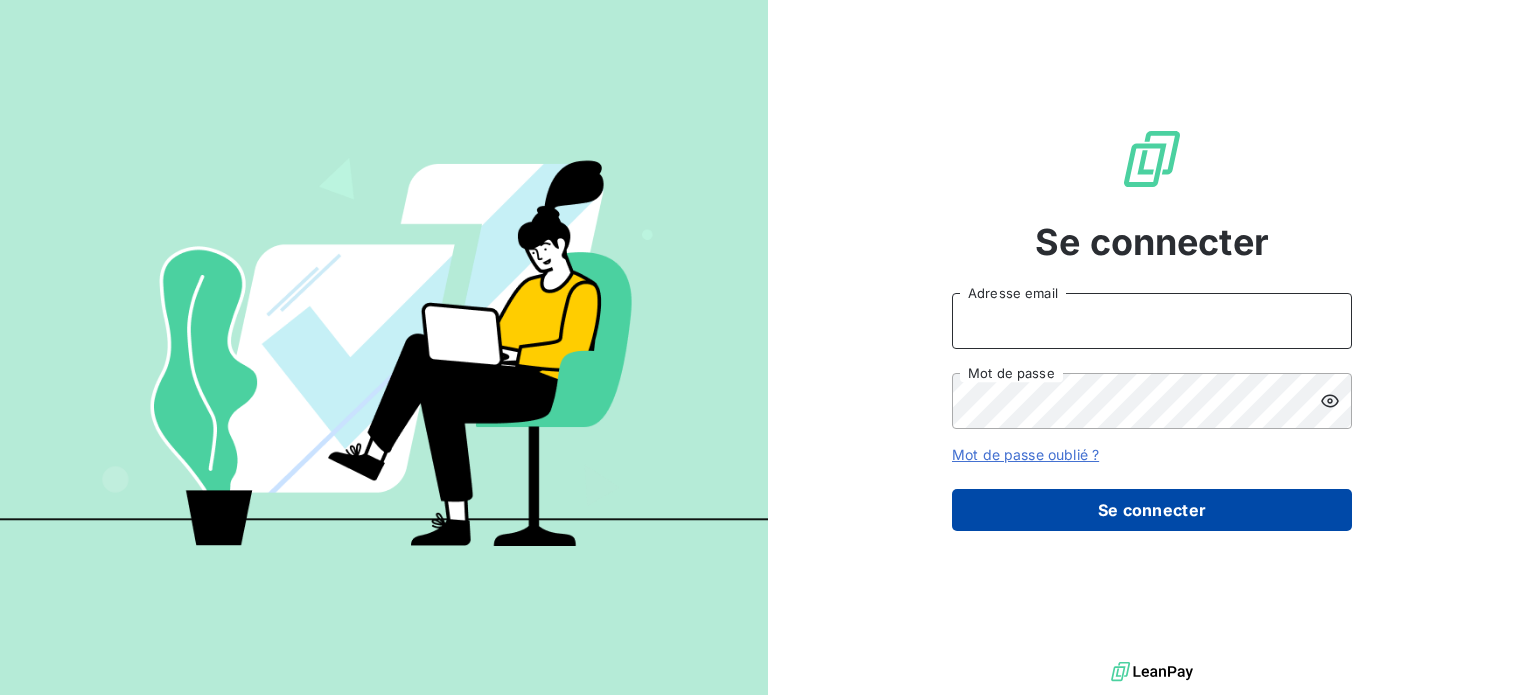 type on "[EMAIL]" 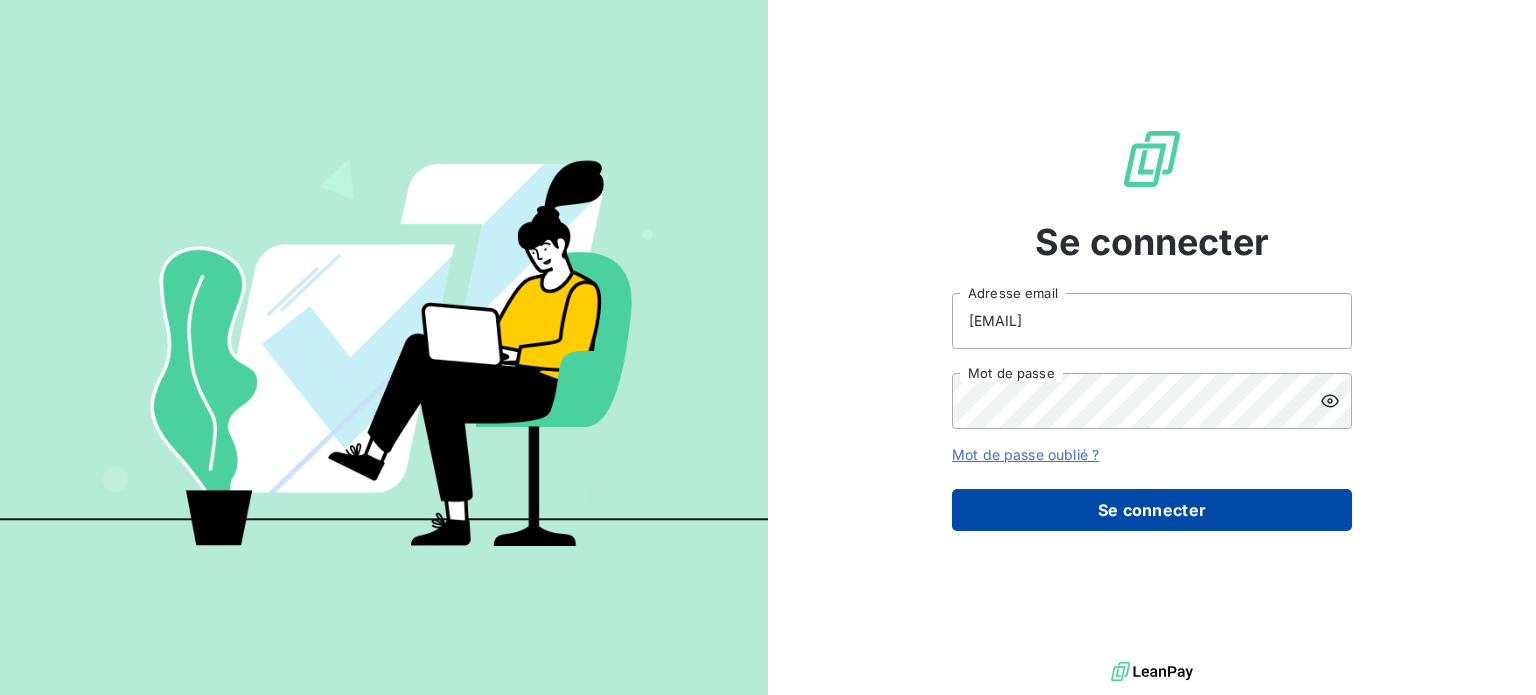 click on "Se connecter" at bounding box center [1152, 510] 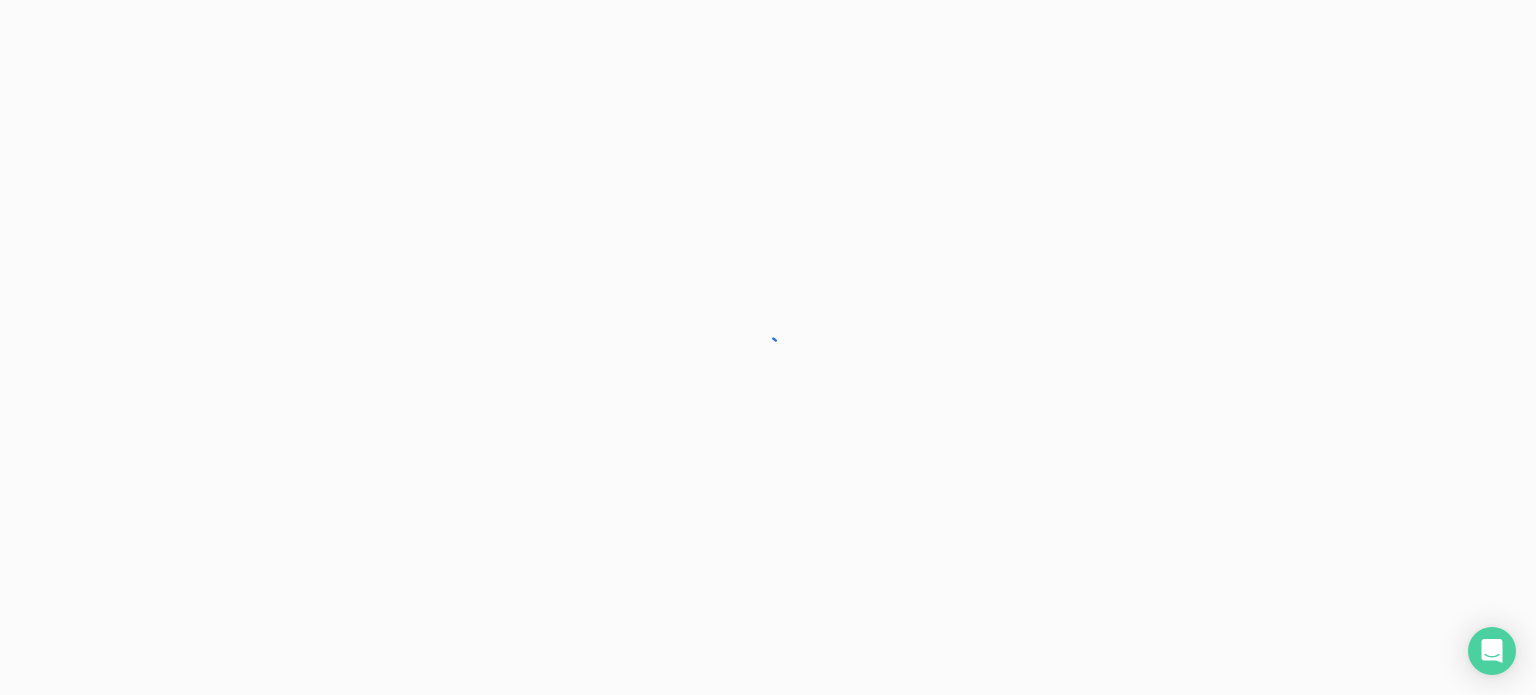 scroll, scrollTop: 0, scrollLeft: 0, axis: both 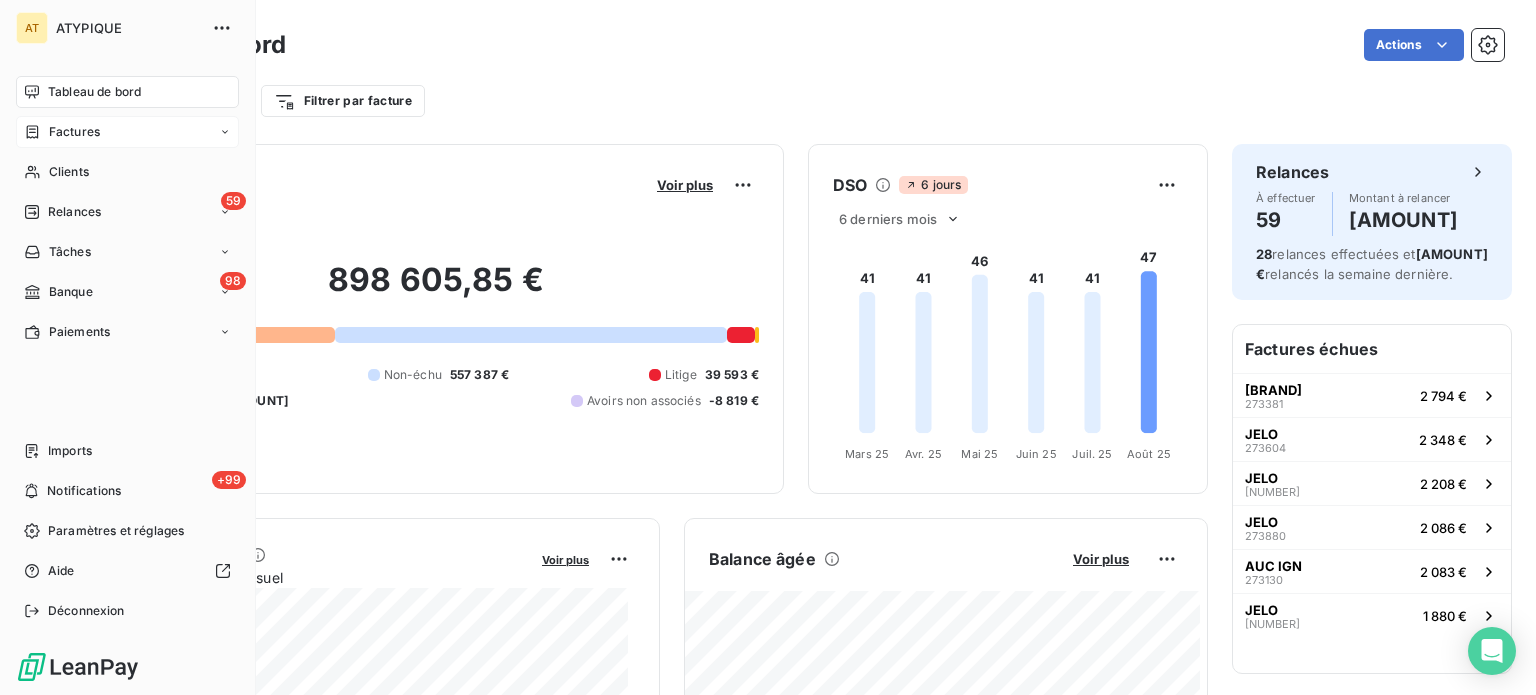 click on "Factures" at bounding box center (74, 132) 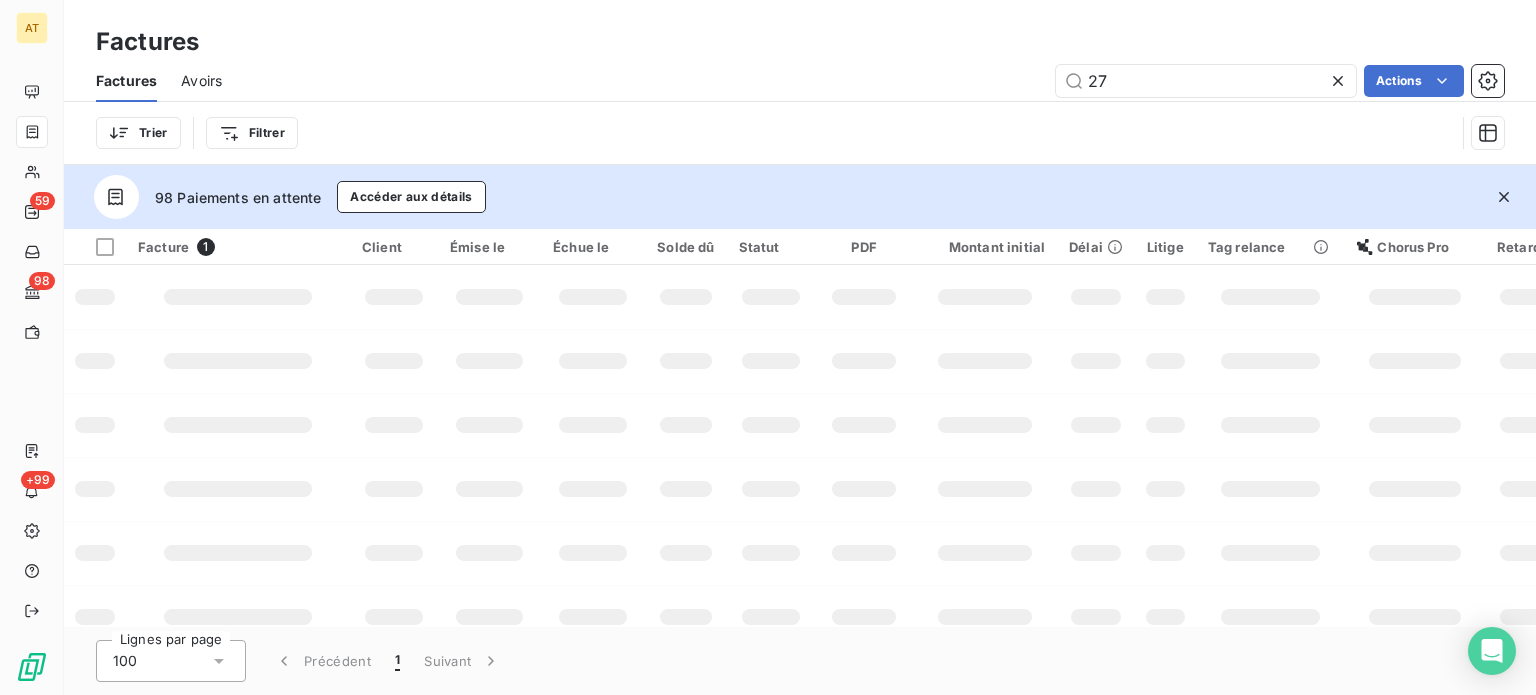 type on "2" 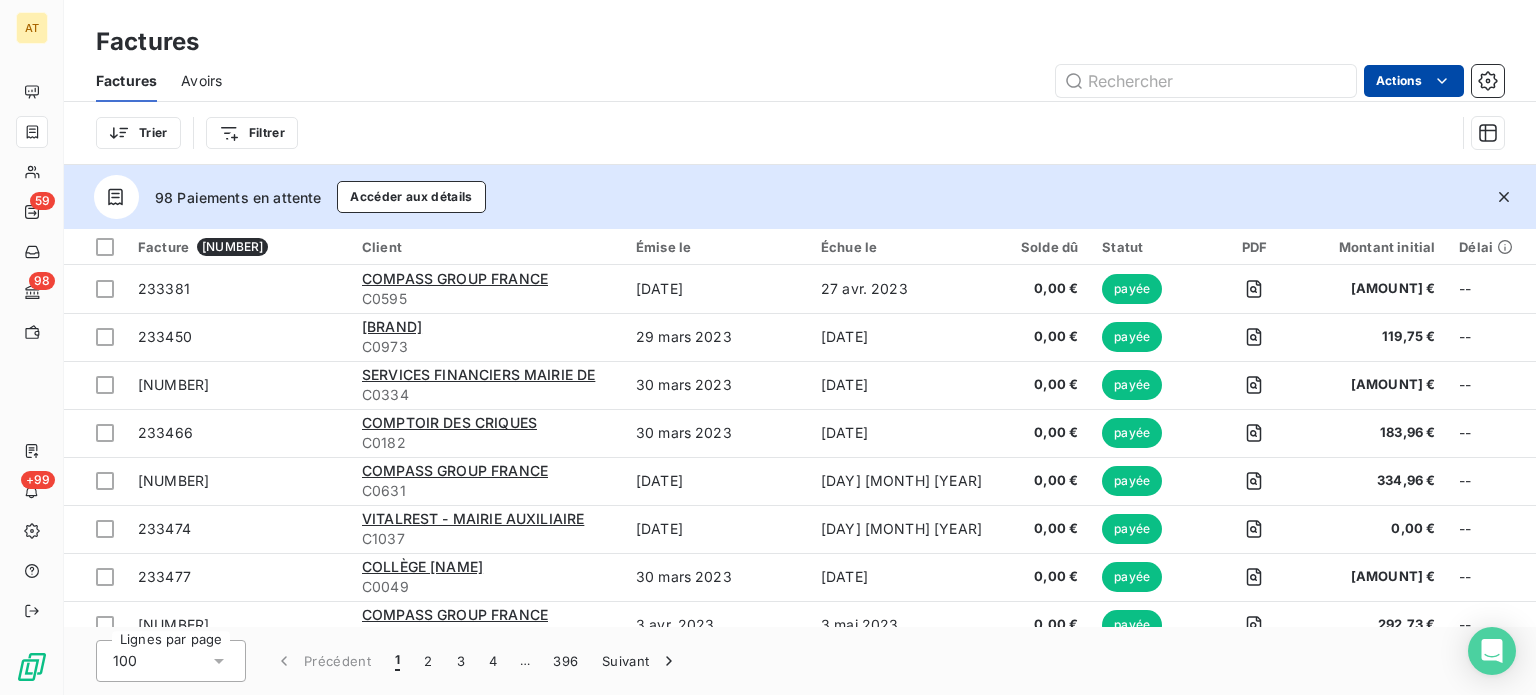 type 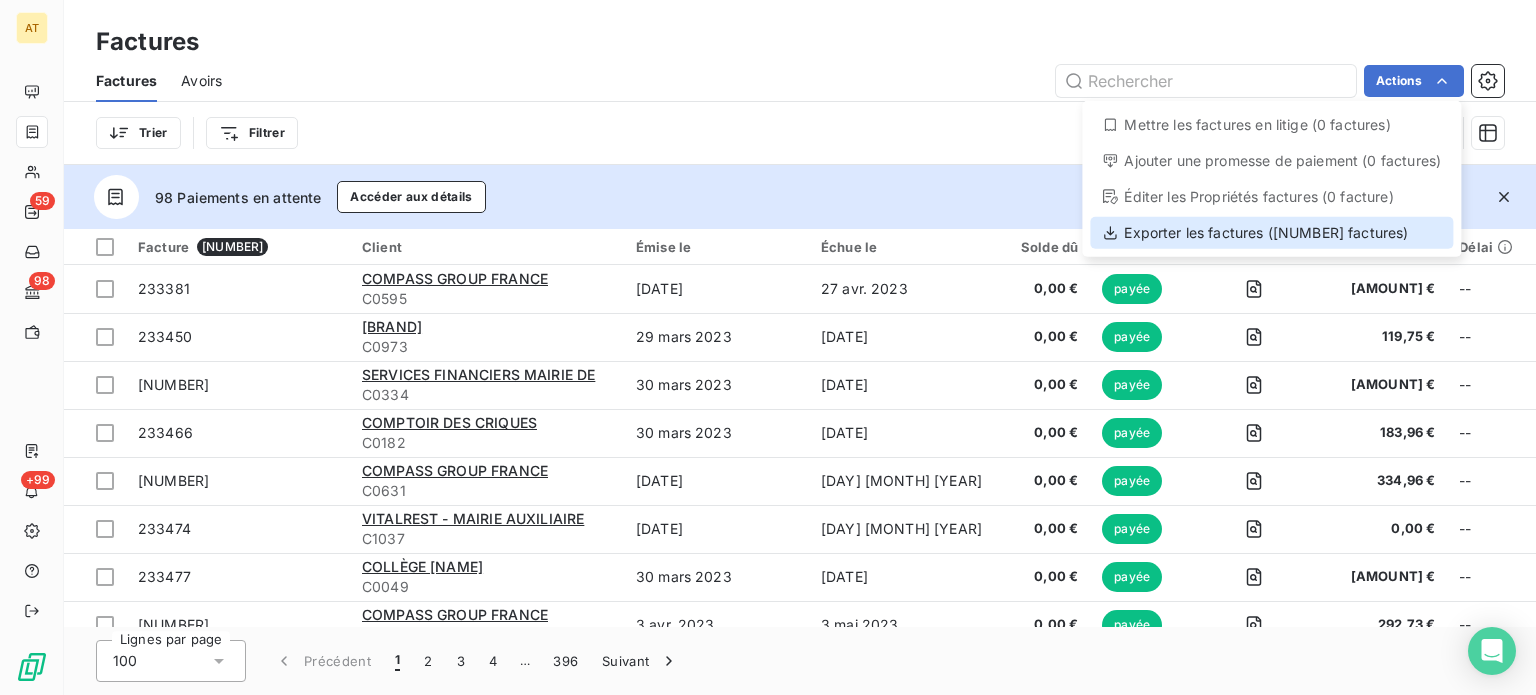 click on "Exporter les factures ([NUMBER] factures)" at bounding box center (1271, 233) 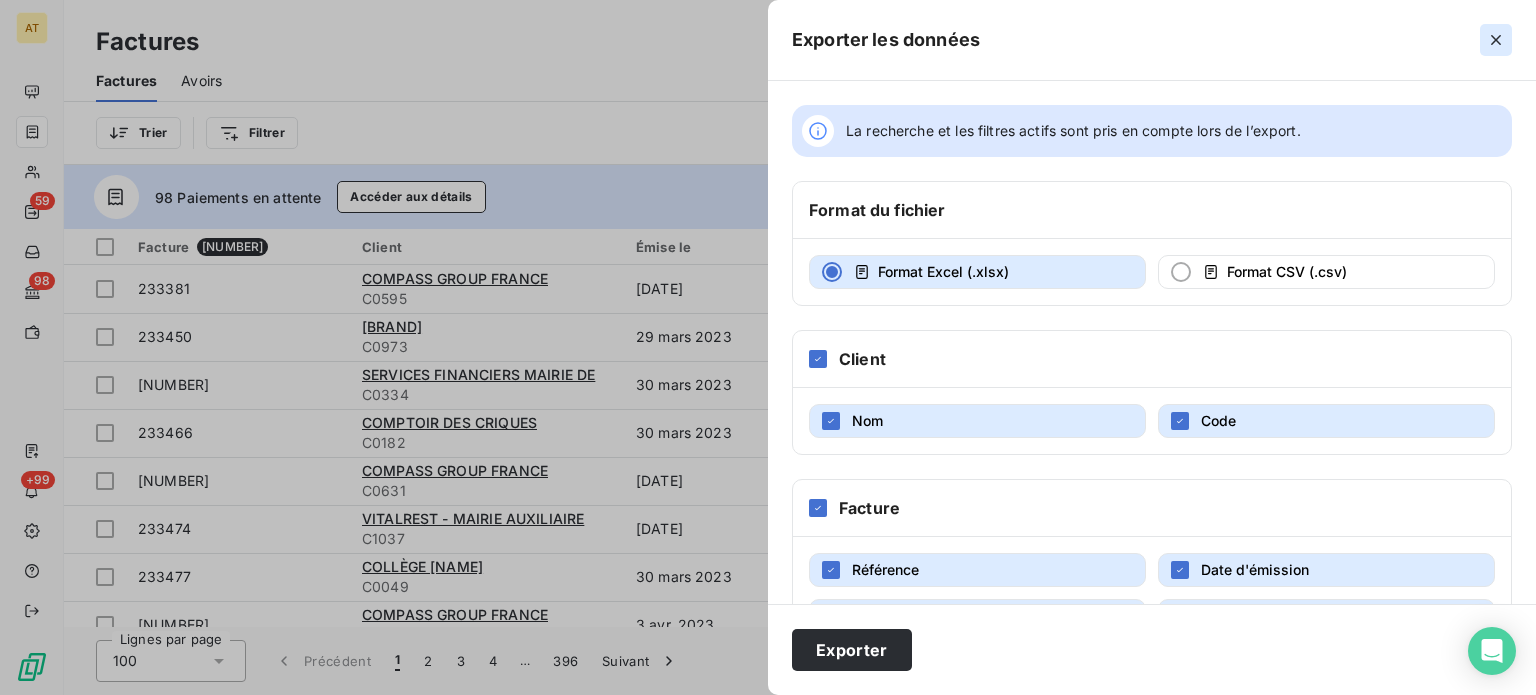 click 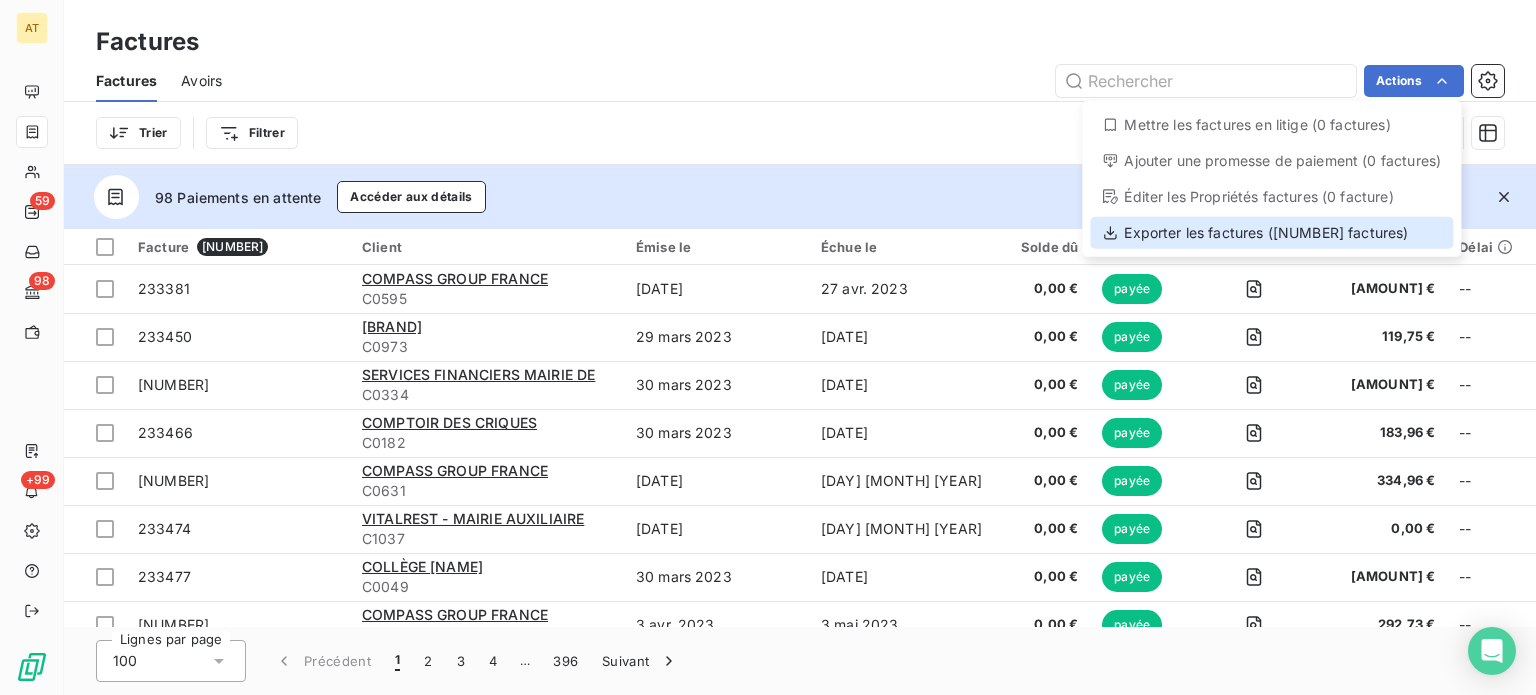 click on "Exporter les factures ([NUMBER] factures)" at bounding box center [1271, 233] 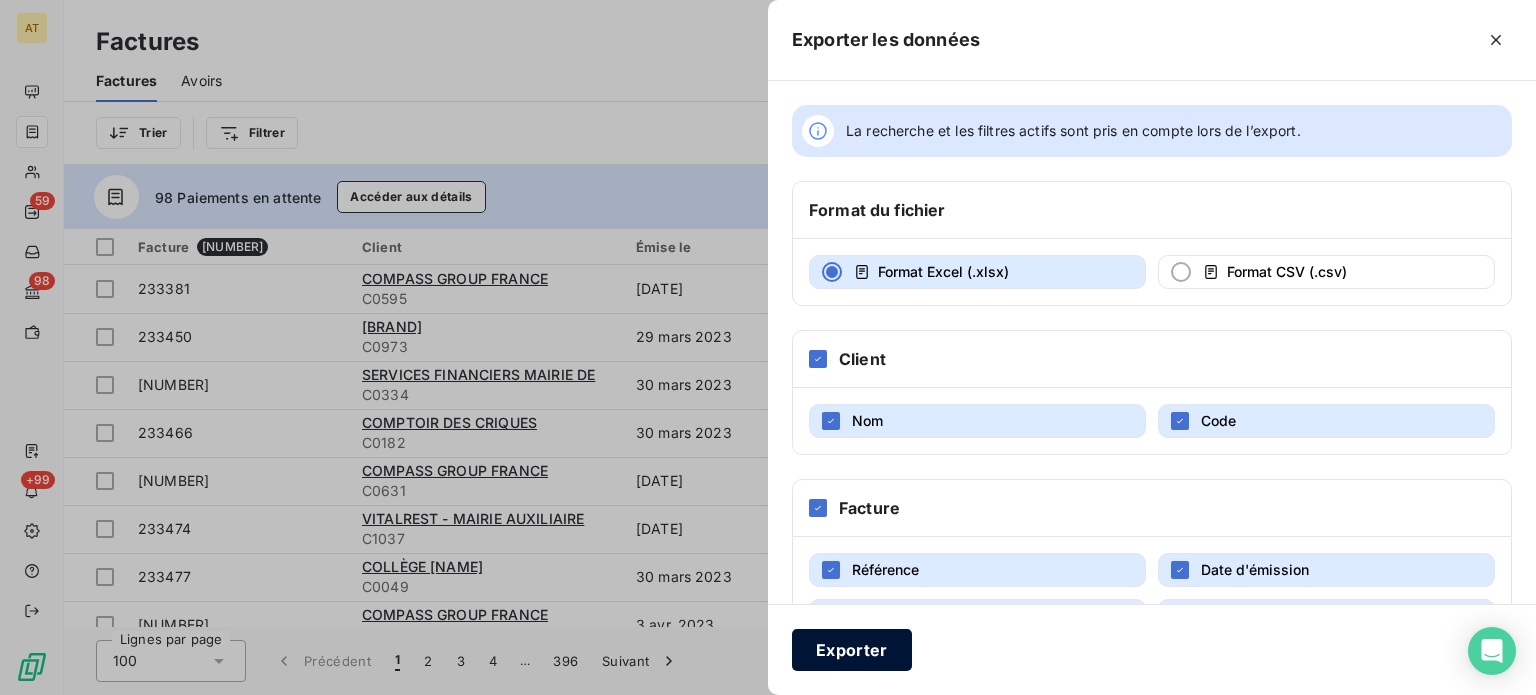 click on "Exporter" at bounding box center [852, 650] 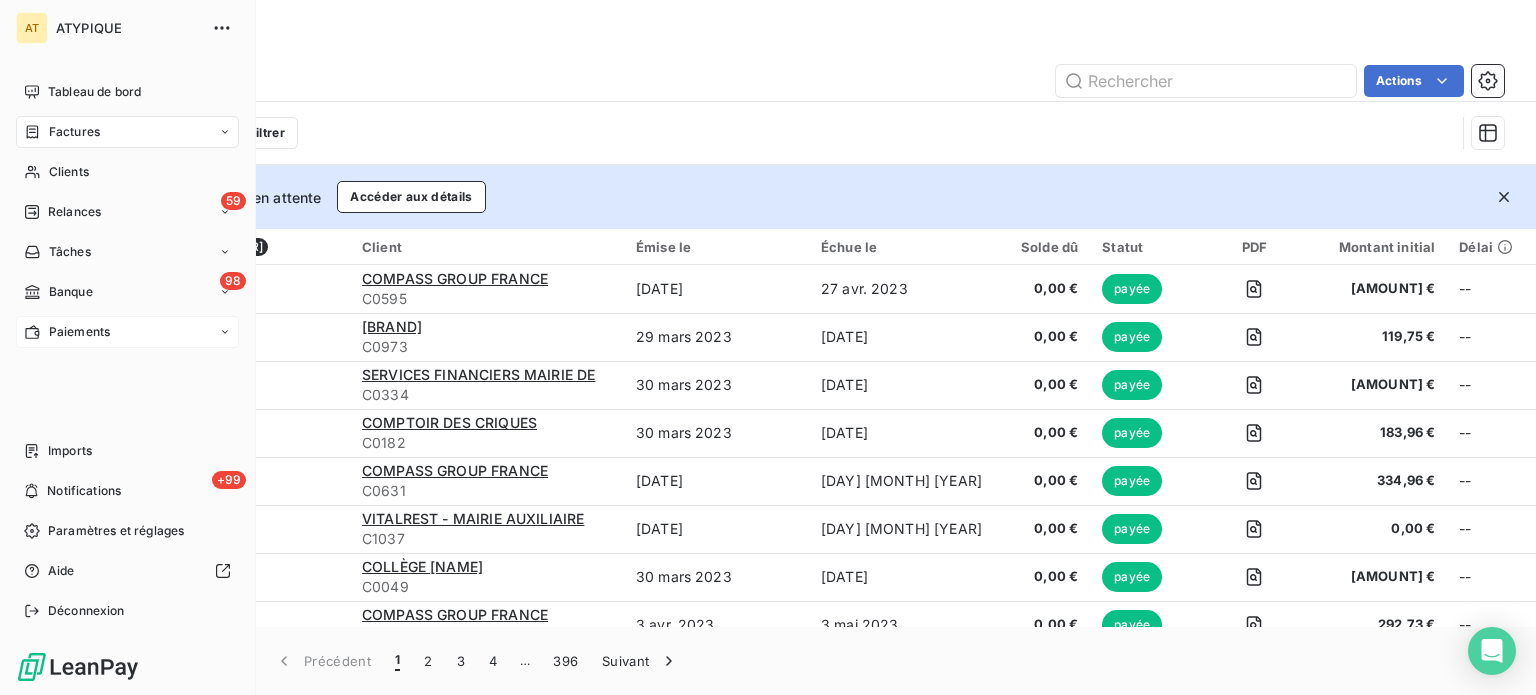 click on "Paiements" at bounding box center (79, 332) 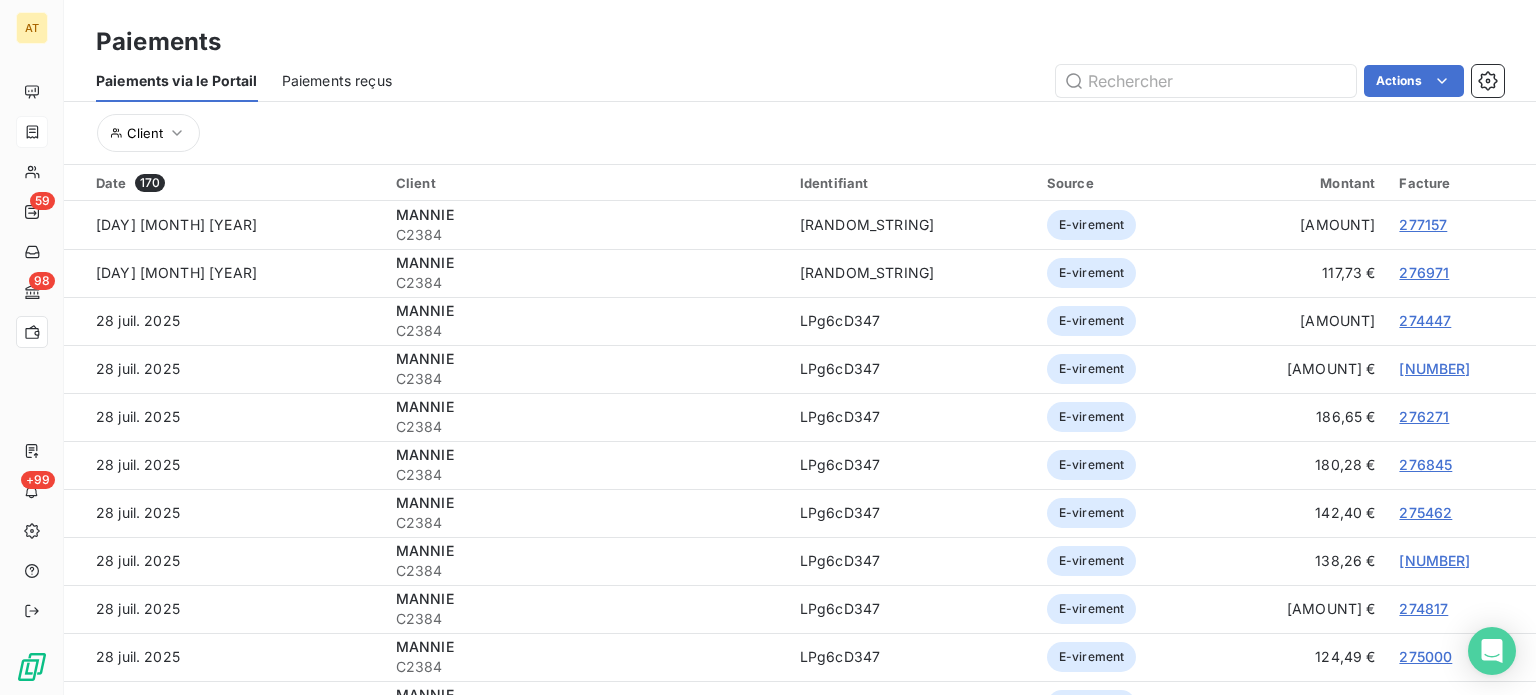 click on "Paiements reçus" at bounding box center [337, 81] 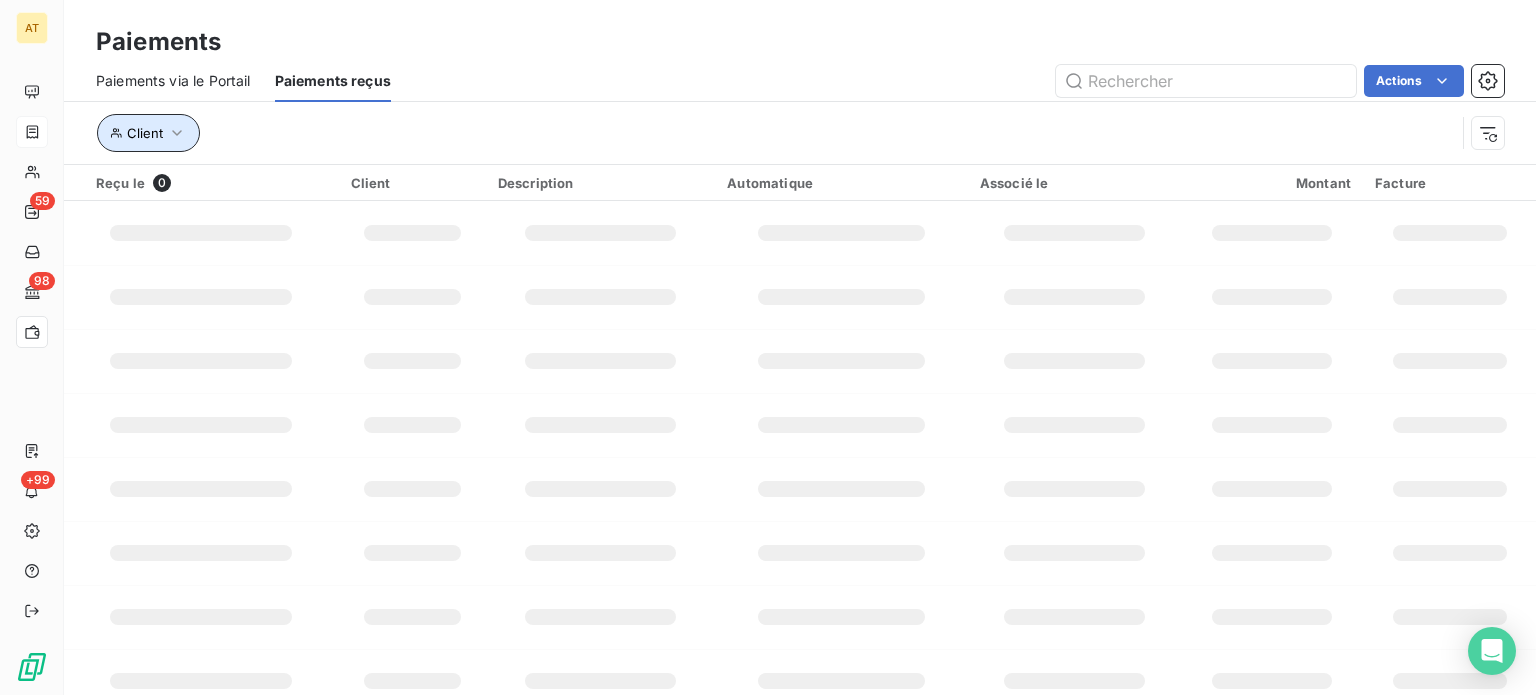 click 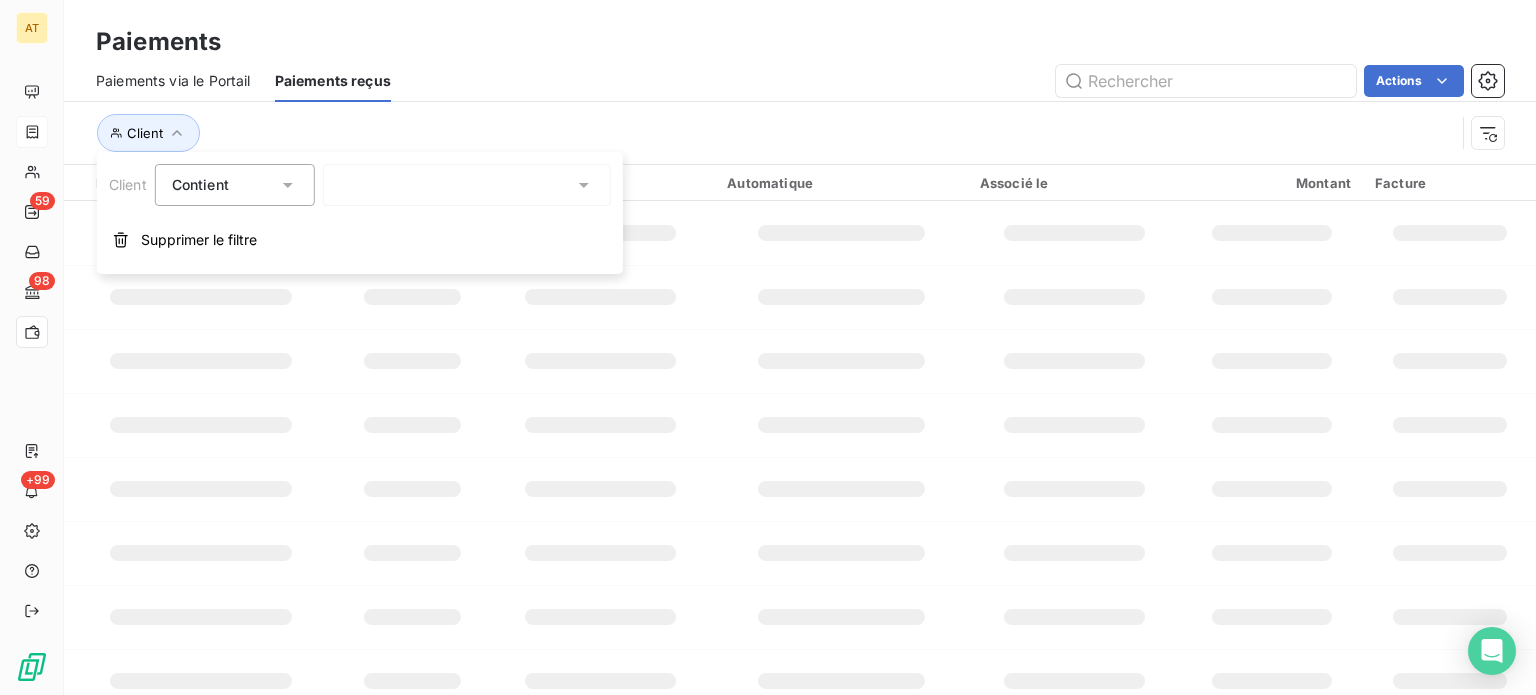 click on "Actions" at bounding box center [959, 81] 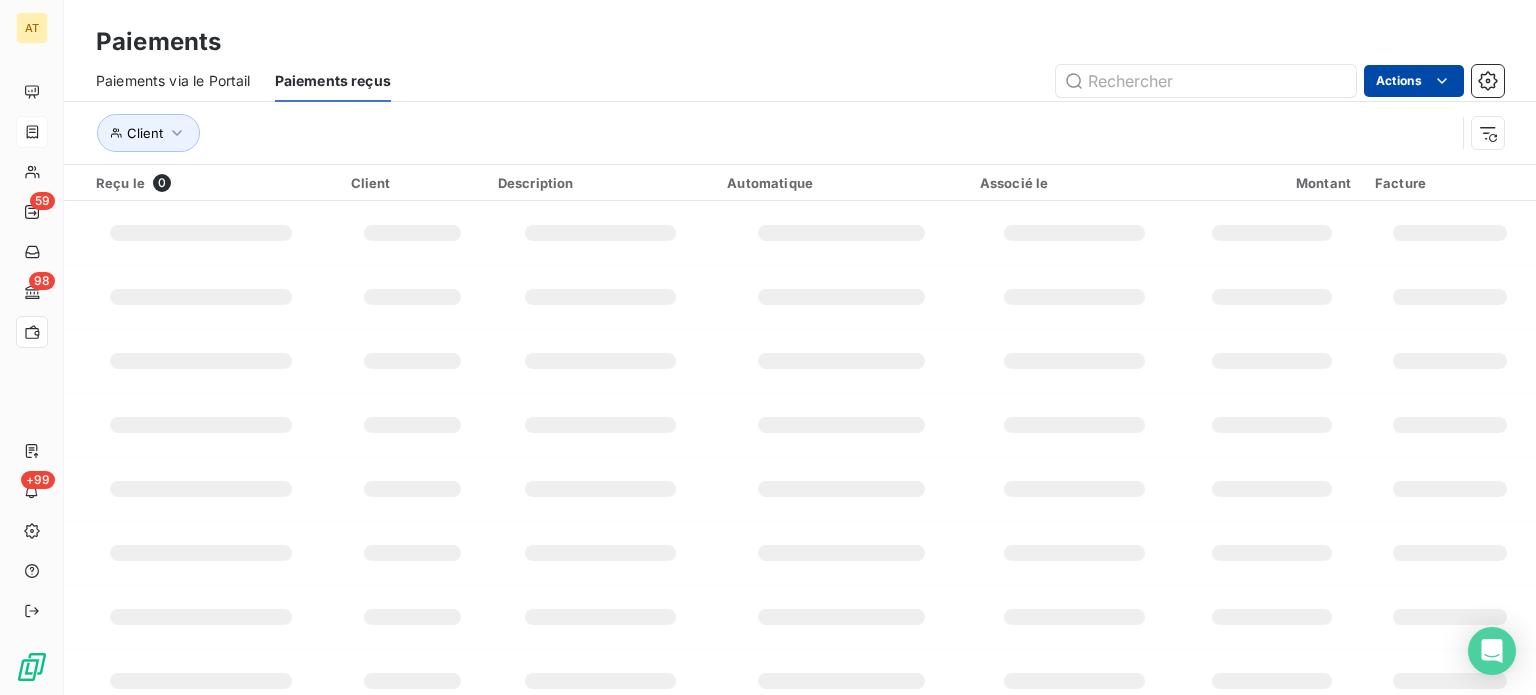 click on "AT [NUMBER] + [NUMBER] Paiements Paiements via le Portail Paiements reçus Actions Client Reçu le [NUMBER] Client Description Automatique Associé le Montant Facture Lignes par page [NUMBER] Précédent [NUMBER] Suivant" at bounding box center [768, 347] 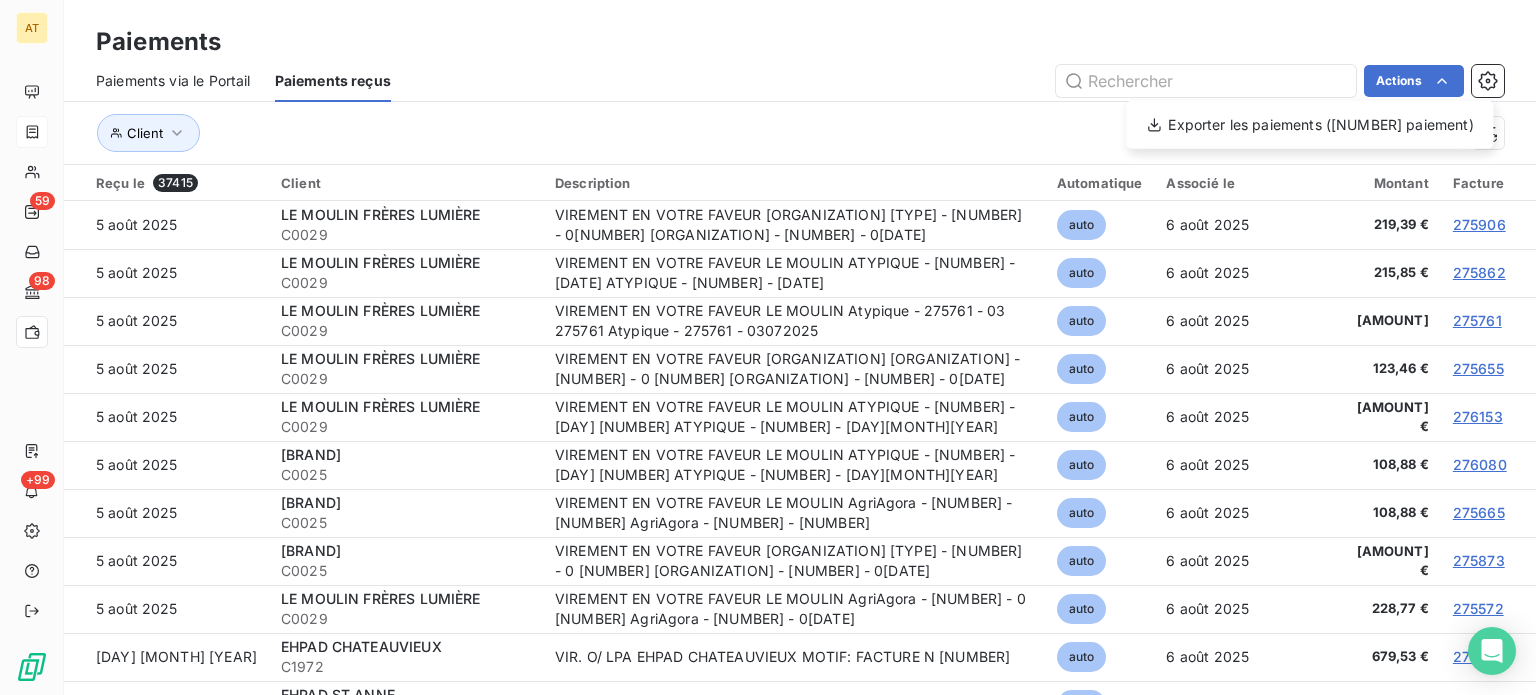 click on "AT 59 98 +99 Paiements Paiements via le Portail Paiements reçus Actions Exporter les paiements (37415 paiement) Client  Reçu le 37415 Client Description Automatique Associé le Montant Facture 5 août 2025 LE MOULIN FRÈRES LUMIÈRE C0029 VIREMENT EN VOTRE FAVEUR LE MOULIN ATYPIQUE - 275906 - 07 275906 ATYPIQUE - 275906 - 07072025 auto 6 août 2025 219,39 € 275906 5 août 2025 LE MOULIN FRÈRES LUMIÈRE C0029 VIREMENT EN VOTRE FAVEUR LE MOULIN ATYPIQUE - 275862 - 04 275862 ATYPIQUE - 275862 - 04072025 auto 6 août 2025 215,85 € 275862 5 août 2025 LE MOULIN FRÈRES LUMIÈRE C0029 VIREMENT EN VOTRE FAVEUR LE MOULIN Atypique - 275761 - 03 275761 Atypique - 275761 - 03072025 auto 6 août 2025 151,71 € 275761 5 août 2025 LE MOULIN FRÈRES LUMIÈRE C0029 VIREMENT EN VOTRE FAVEUR LE MOULIN AgriAgora - 275655 - 0 275655 AgriAgora - 275655 - 02072025 auto 6 août 2025 123,46 € 275655 5 août 2025 LE MOULIN FRÈRES LUMIÈRE C0029 auto 6 août 2025 117,11 € 276153 5 août 2025 C0025 -" at bounding box center (768, 347) 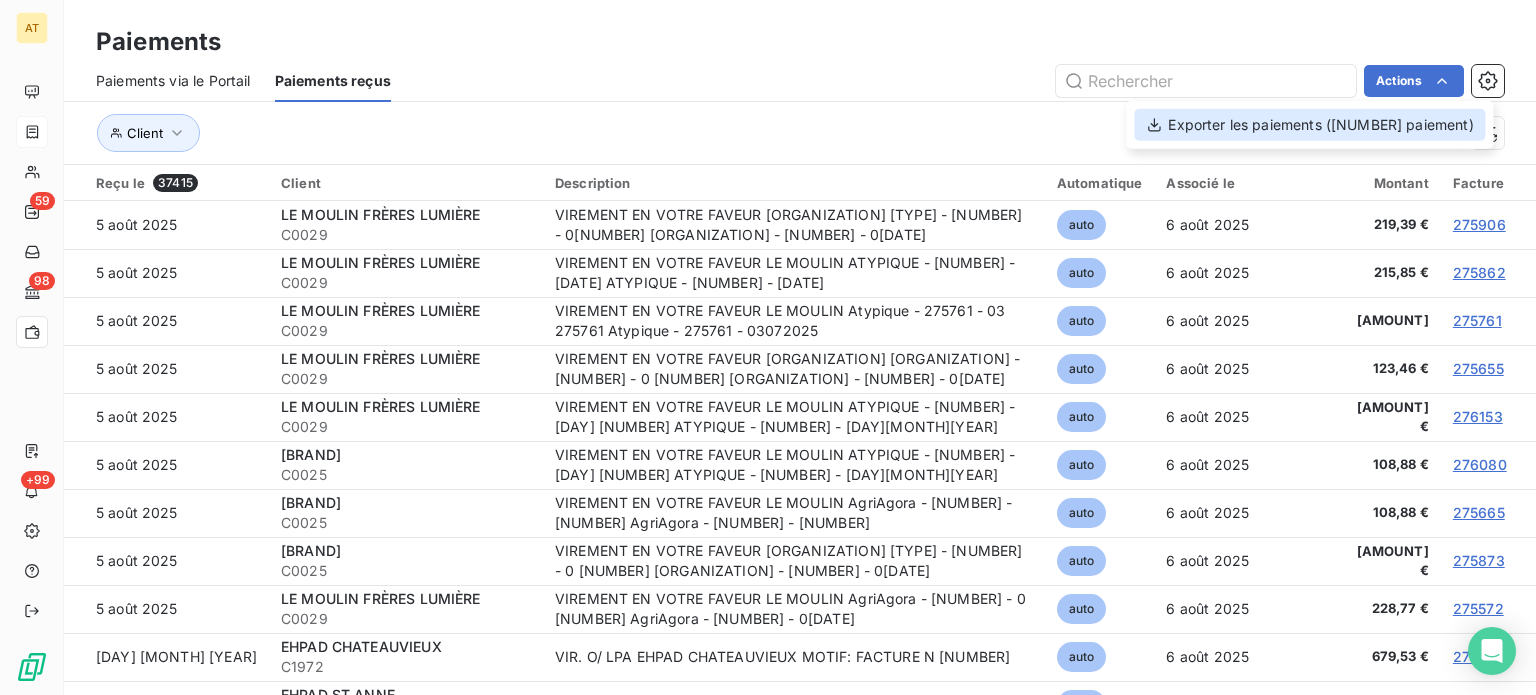 click on "Exporter les paiements ([NUMBER] paiement)" at bounding box center (1309, 125) 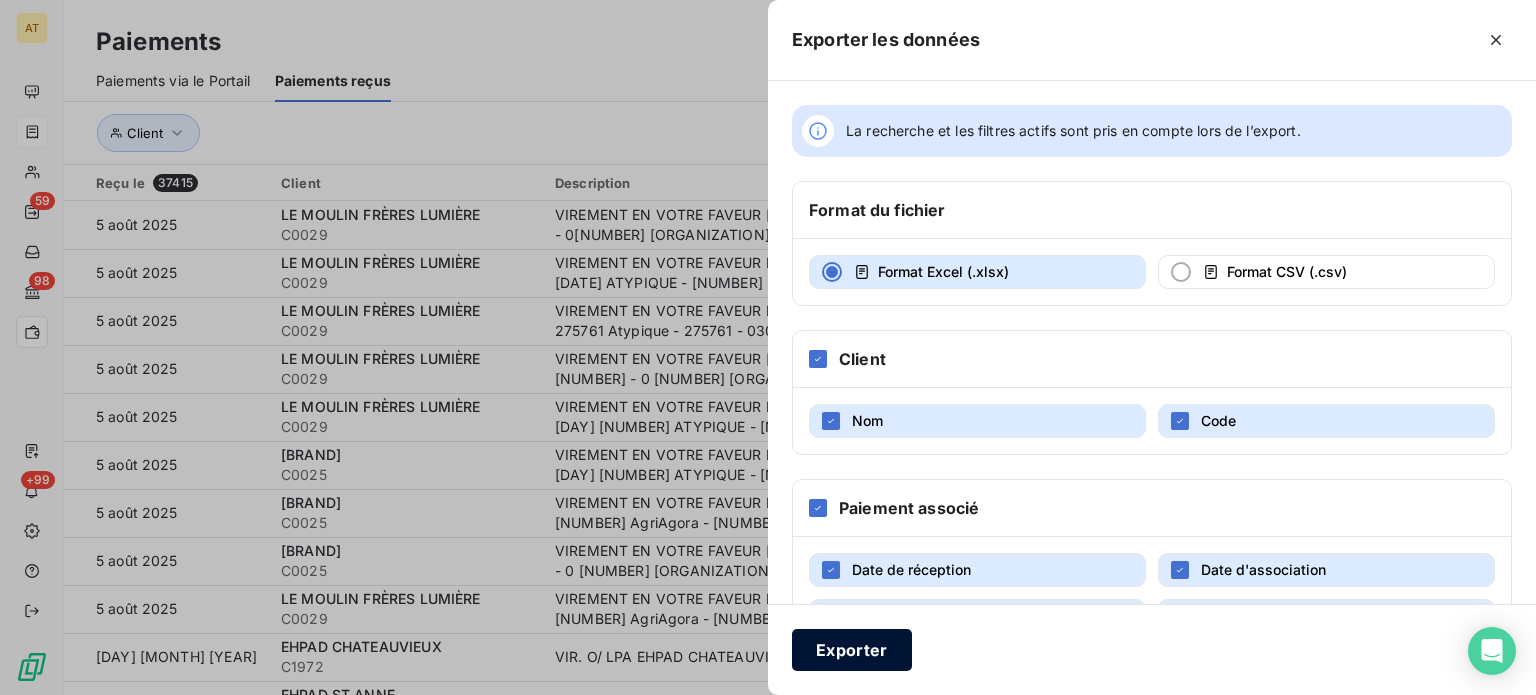 click on "Exporter" at bounding box center (852, 650) 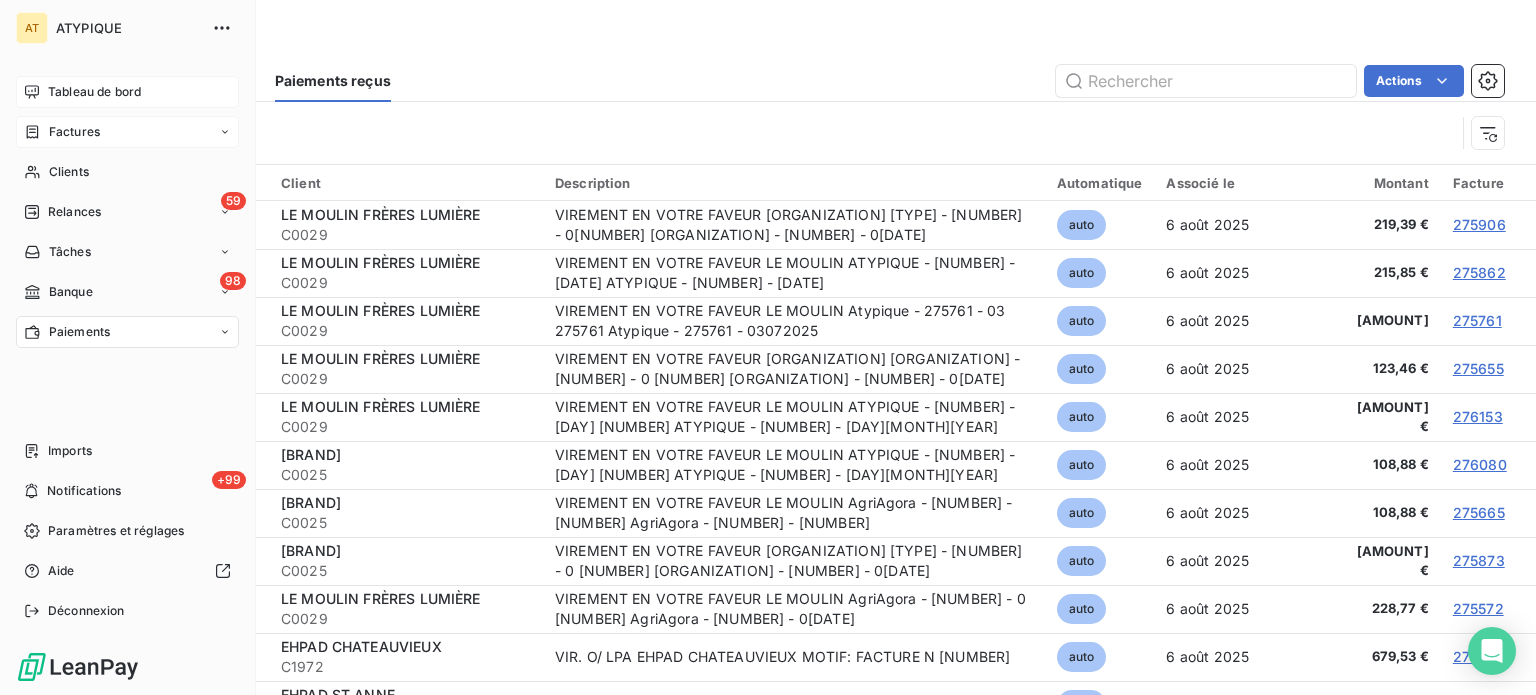 click on "Tableau de bord" at bounding box center [94, 92] 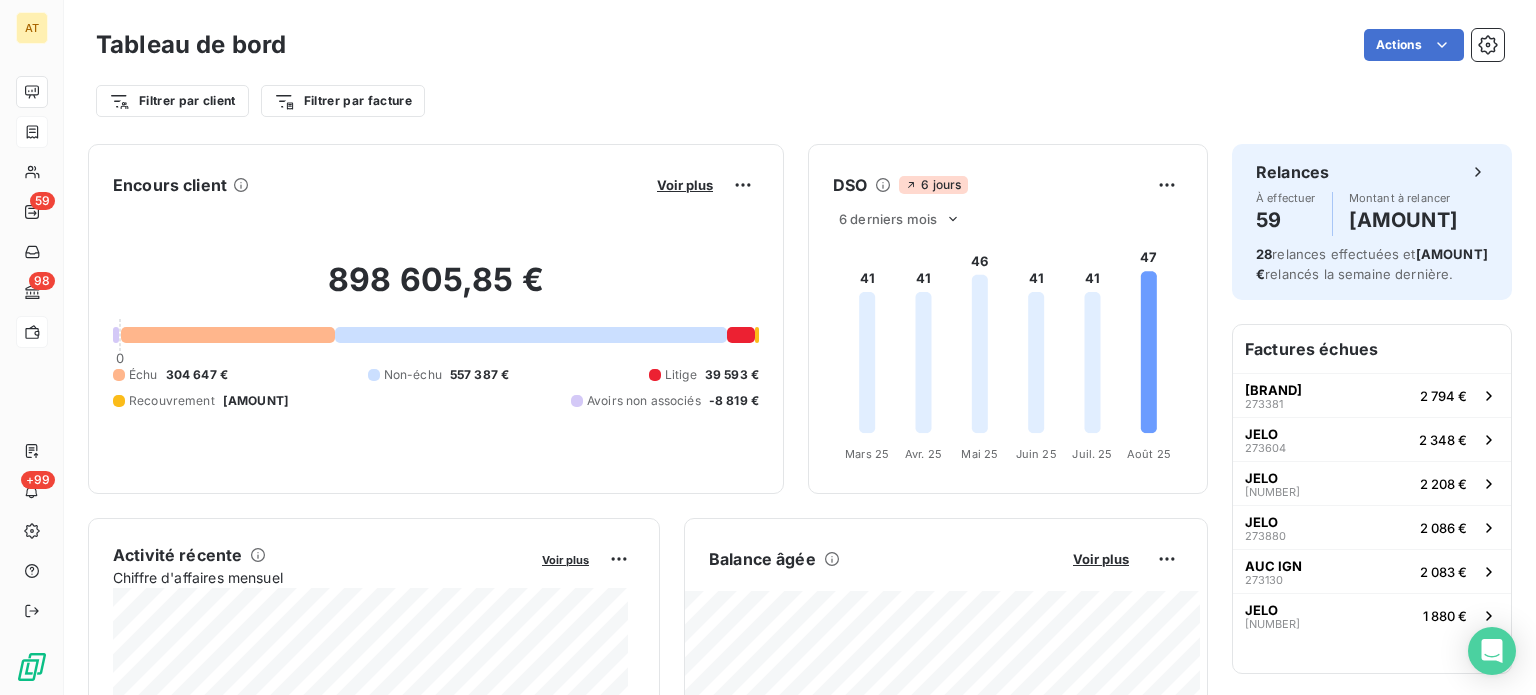 click on "Échu 304 647 €" at bounding box center [170, 375] 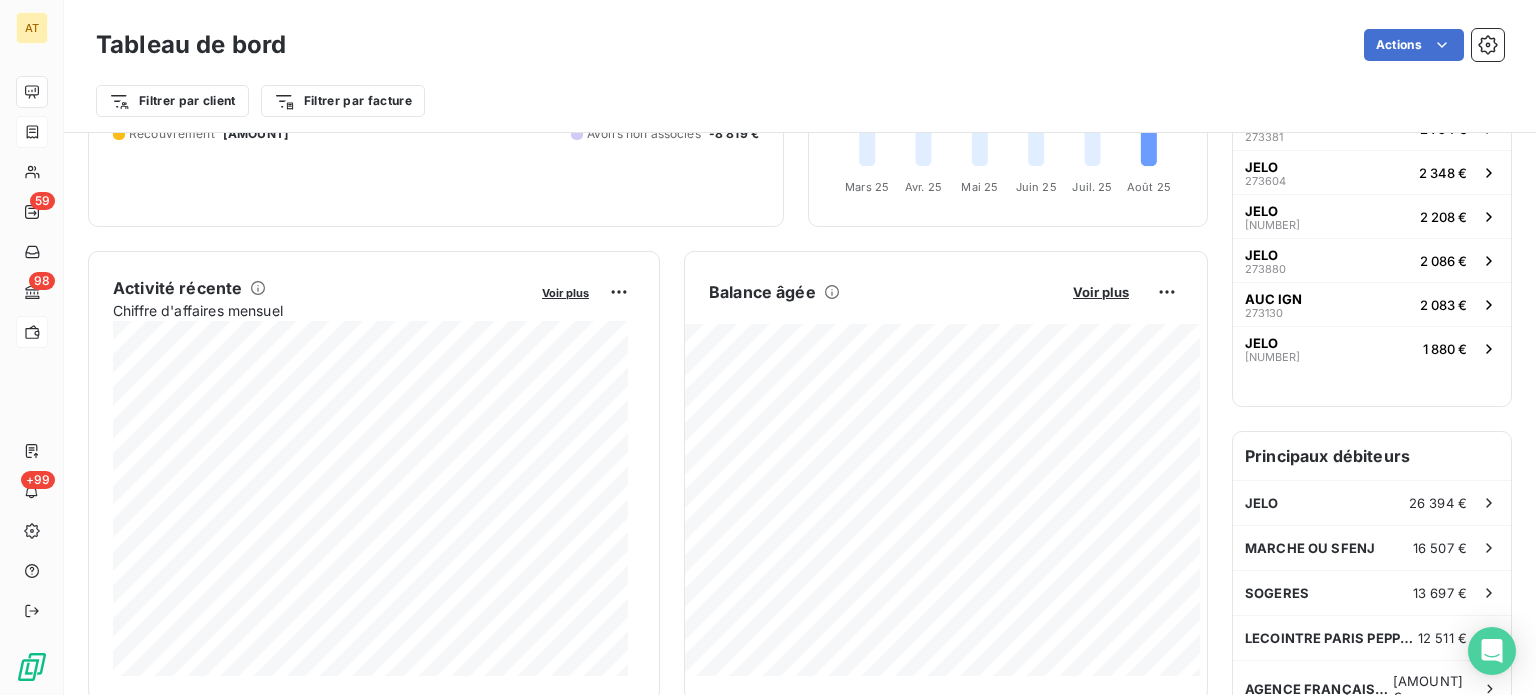 scroll, scrollTop: 302, scrollLeft: 0, axis: vertical 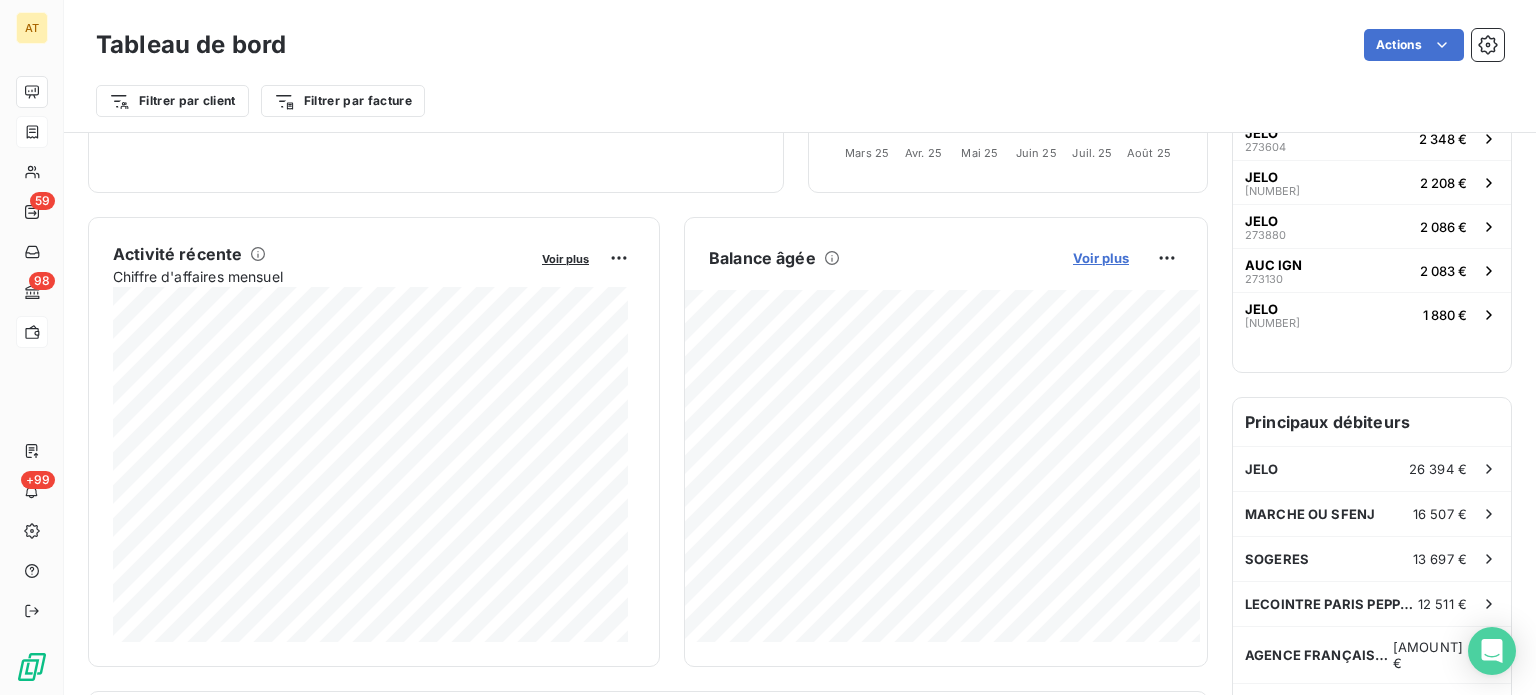 click on "Voir plus" at bounding box center [1101, 258] 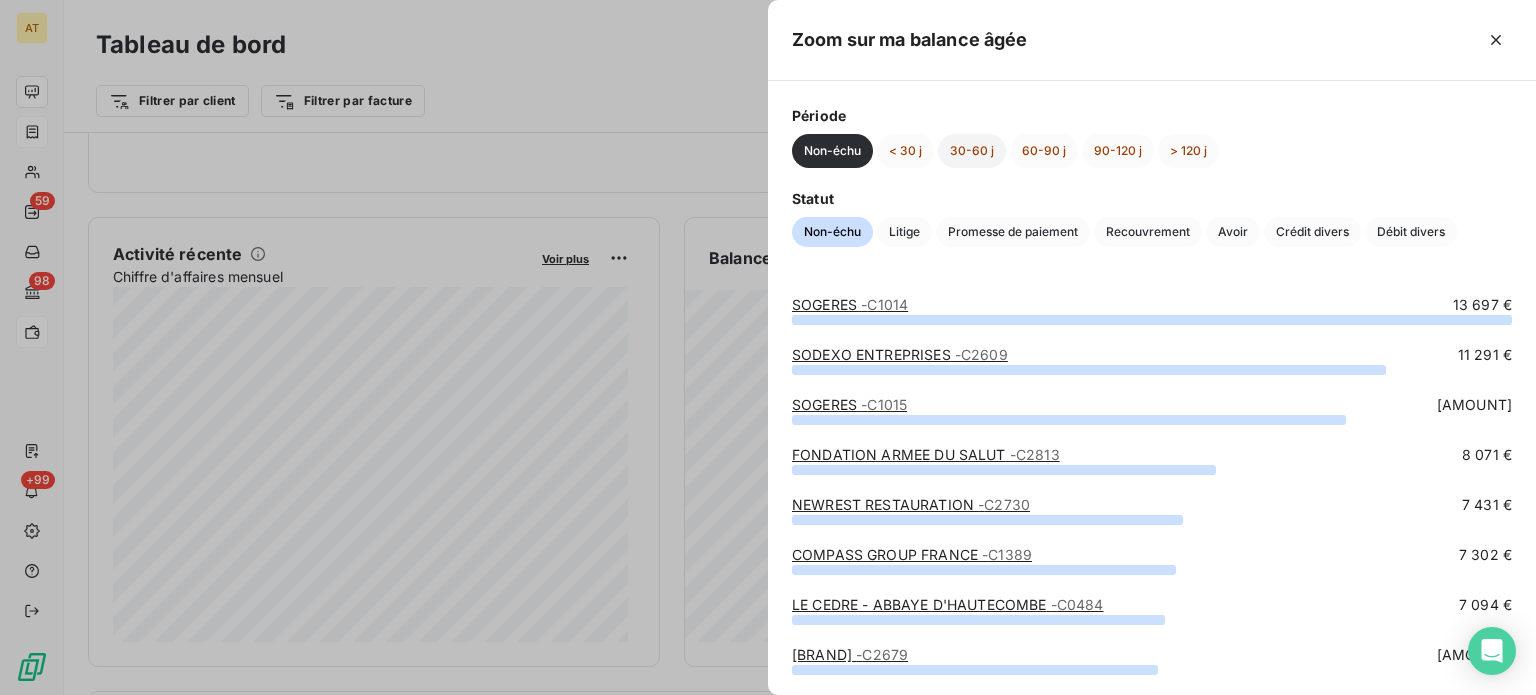 click on "30-60 j" at bounding box center [972, 151] 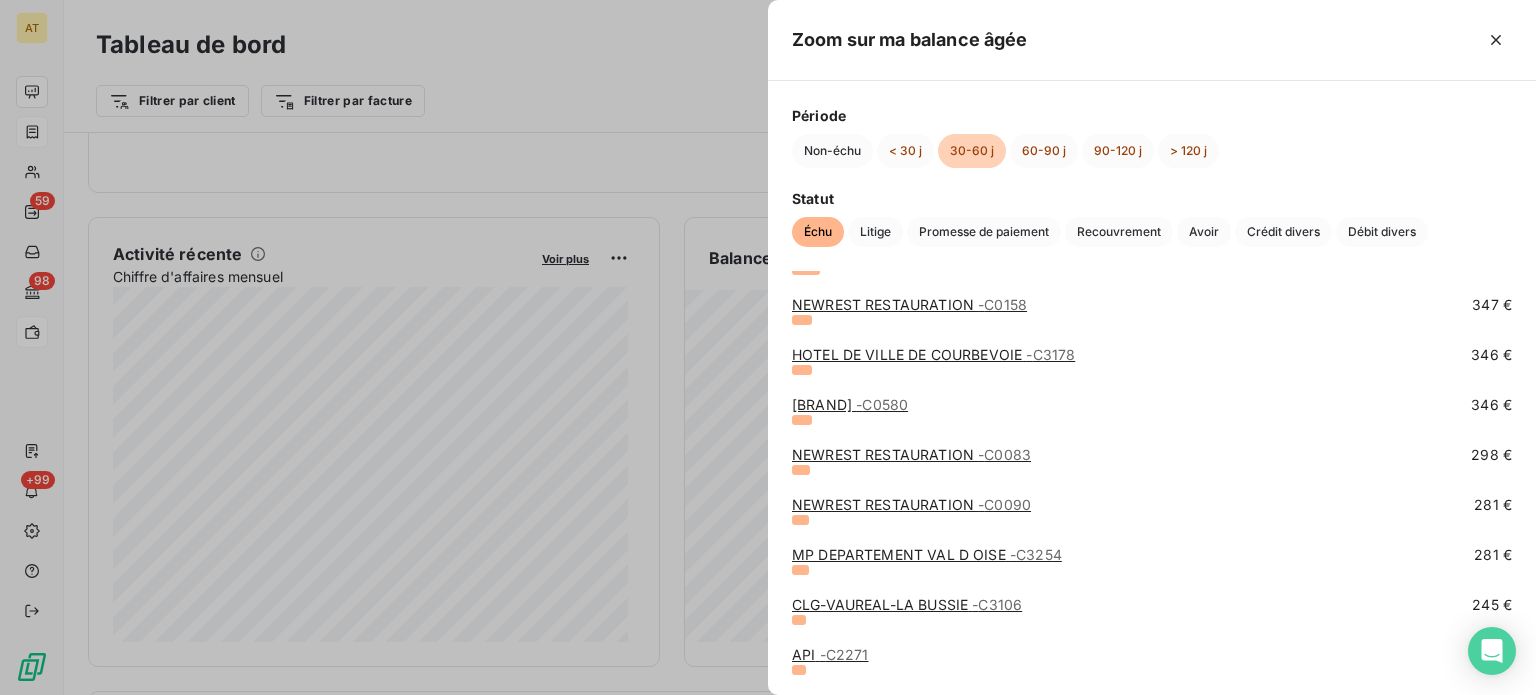 scroll, scrollTop: 700, scrollLeft: 0, axis: vertical 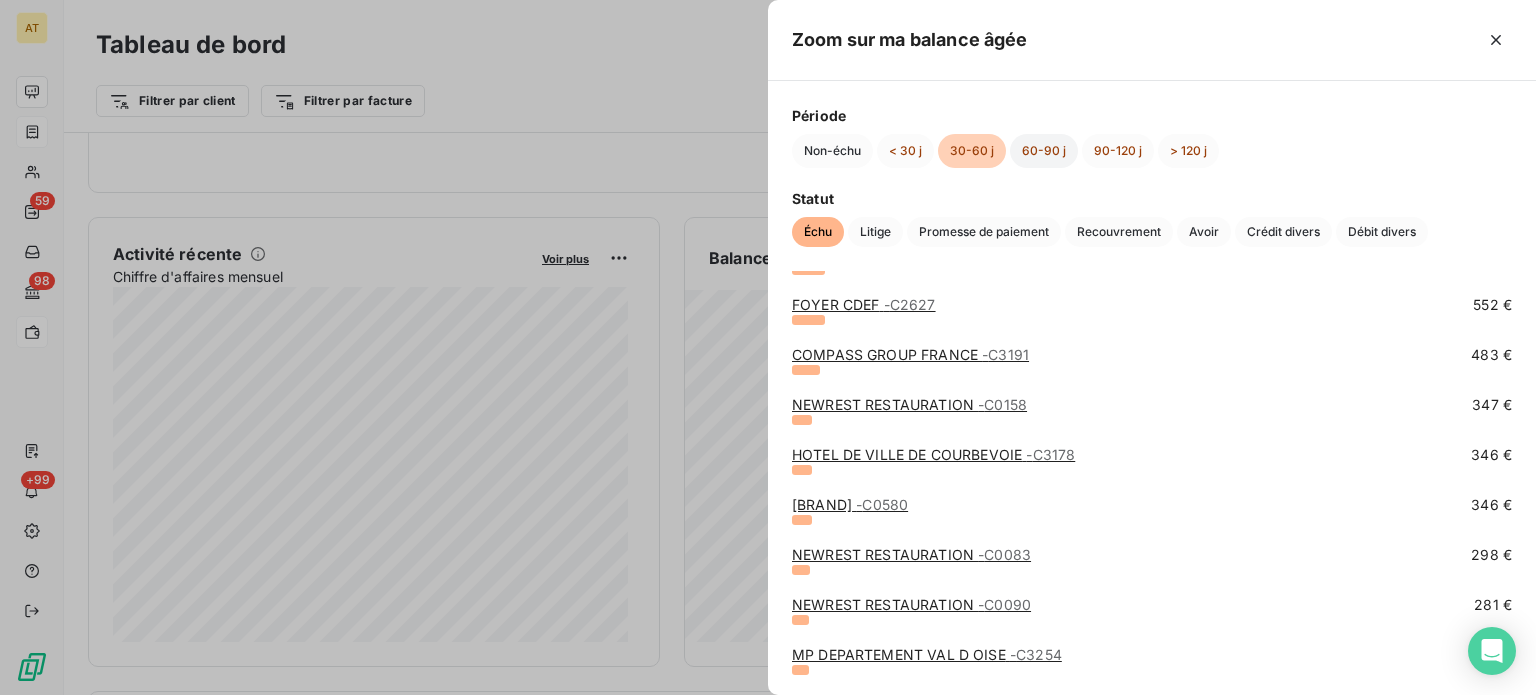 click on "60-90 j" at bounding box center [1044, 151] 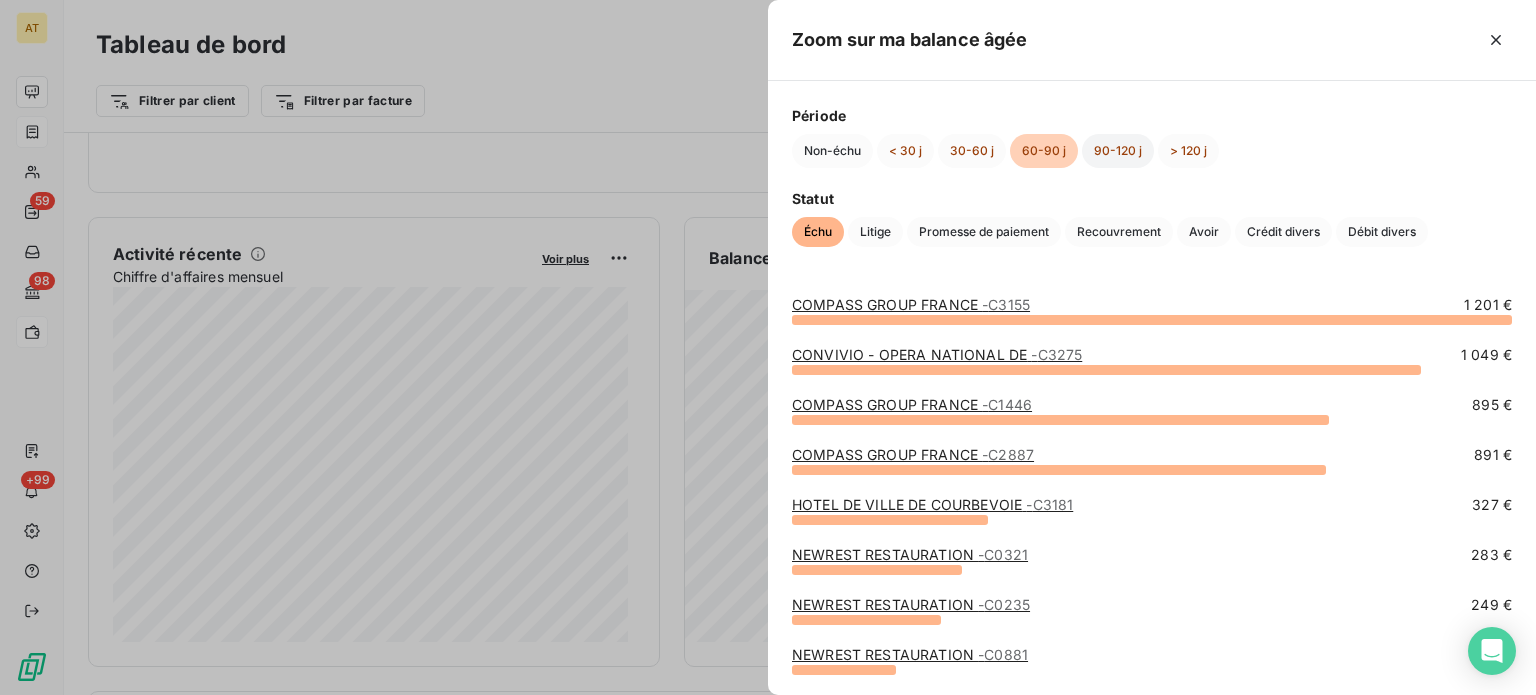 click on "90-120 j" at bounding box center [1118, 151] 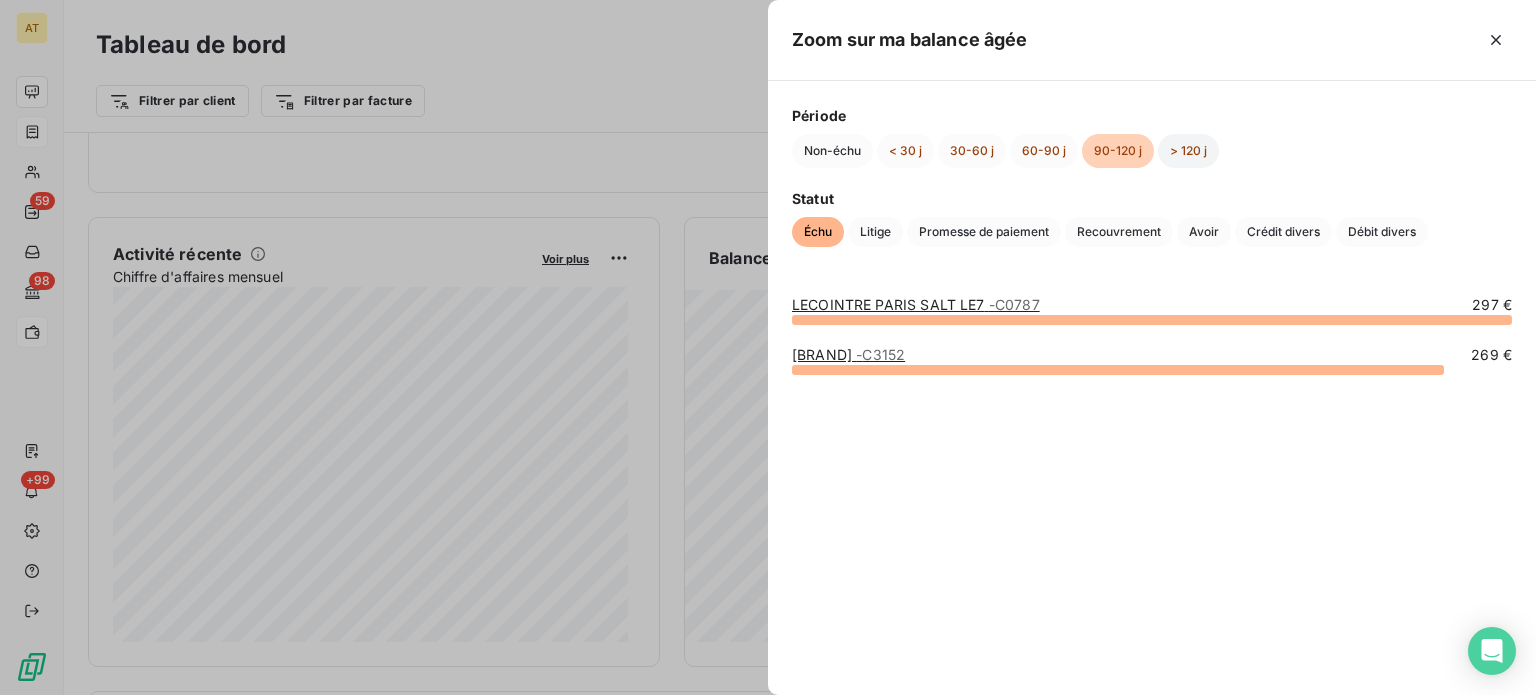 click on "> 120 j" at bounding box center [1188, 151] 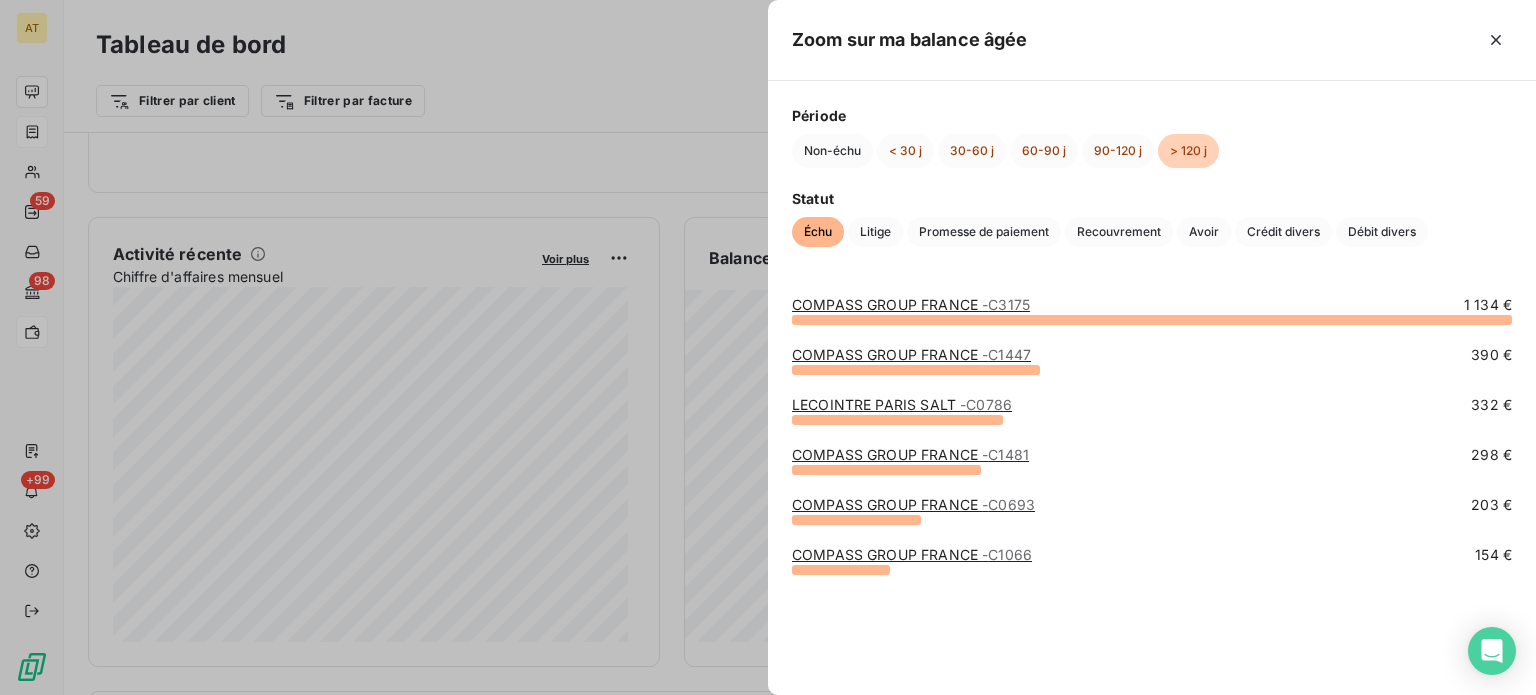 click on "Zoom sur ma balance âgée" at bounding box center (1152, 40) 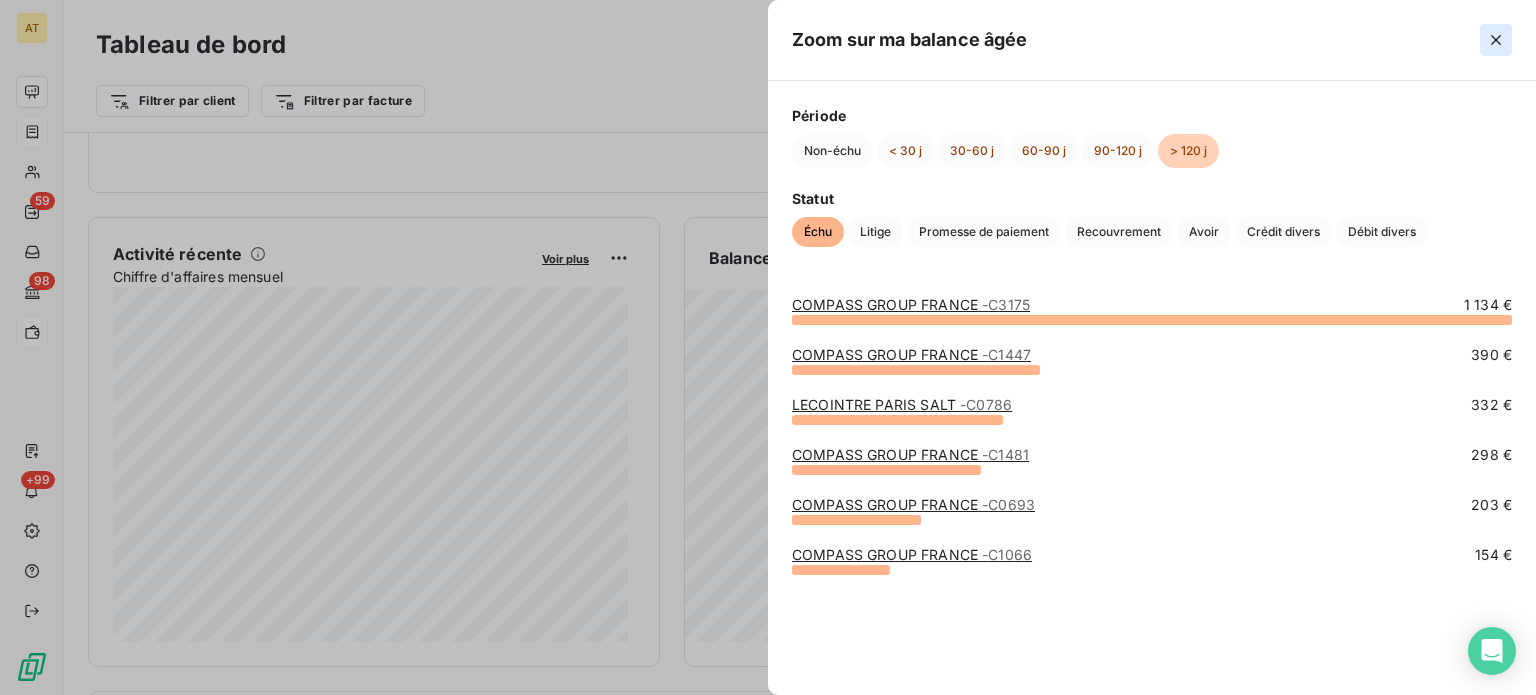 click 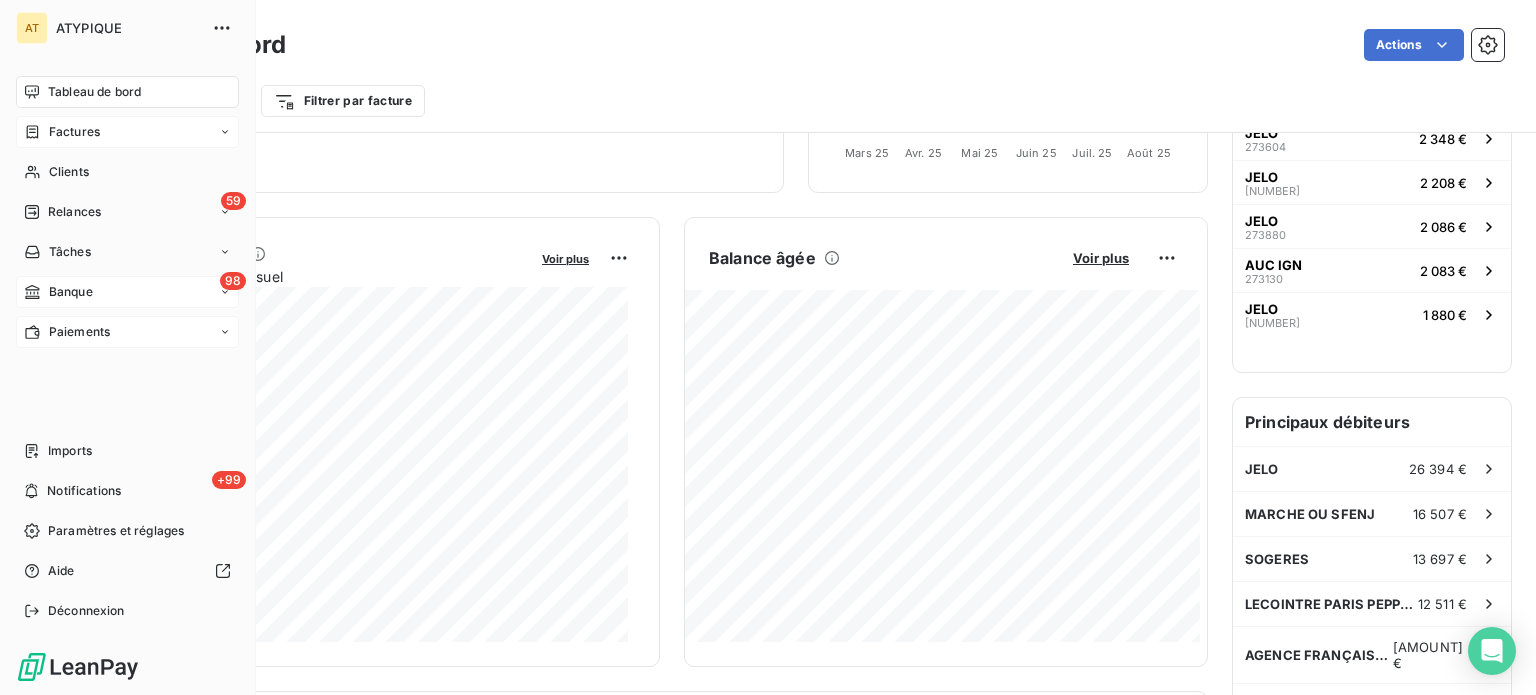 click on "[NUMBER] Banque" at bounding box center (127, 292) 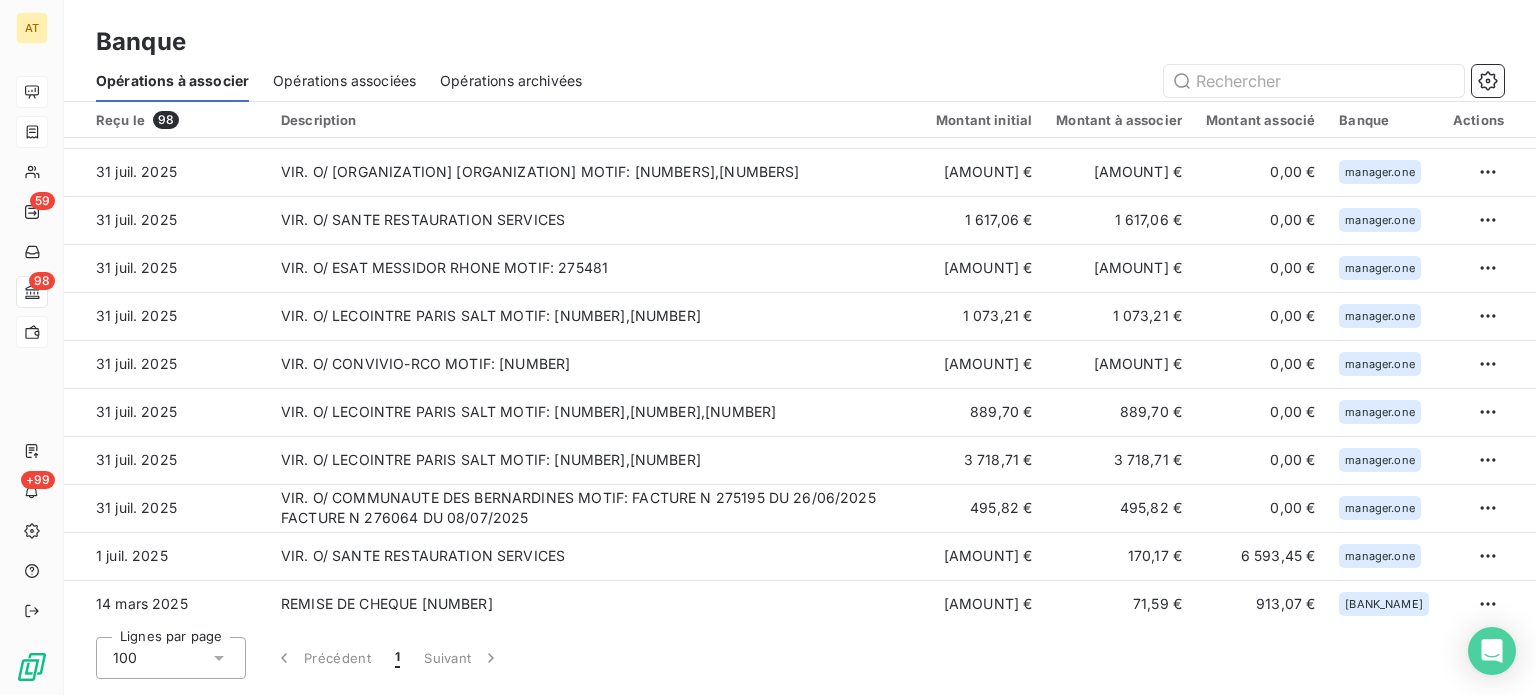 scroll, scrollTop: 4220, scrollLeft: 0, axis: vertical 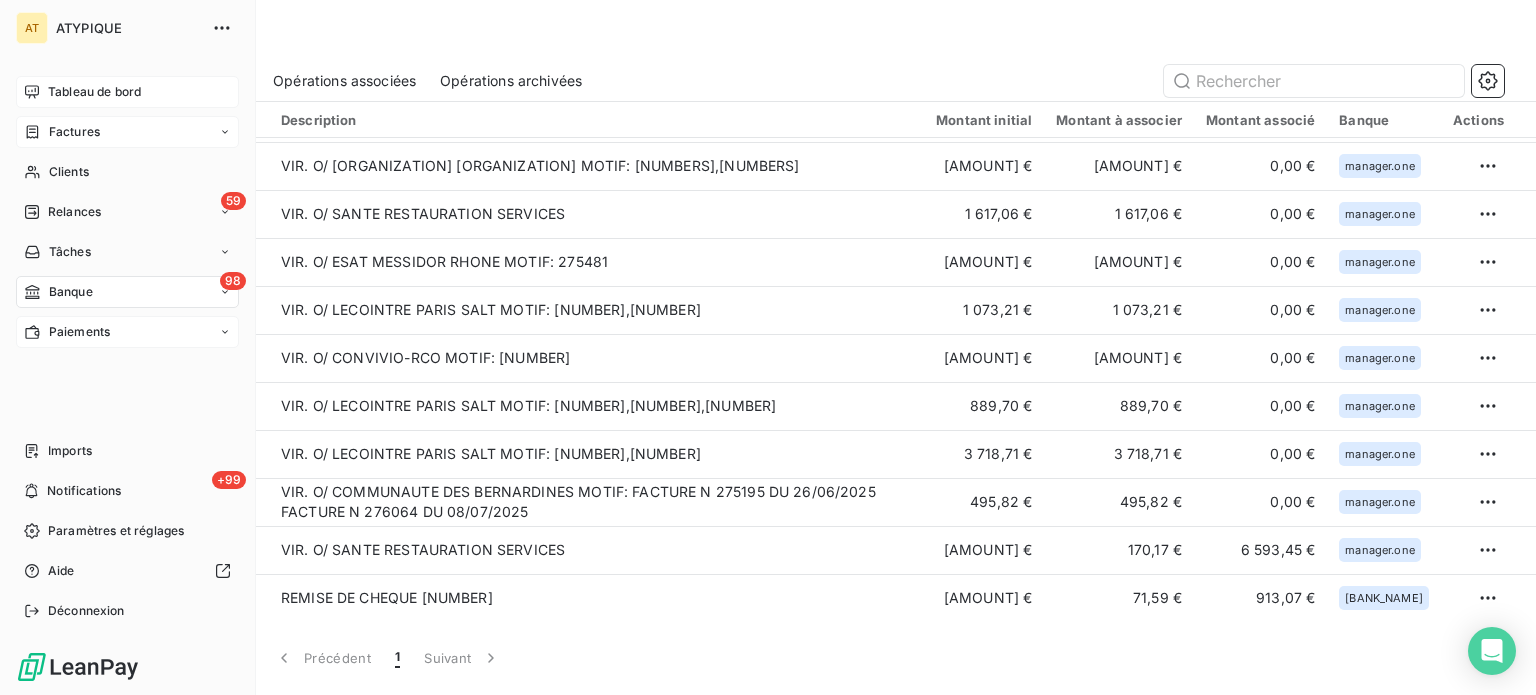 click on "Paiements" at bounding box center (127, 332) 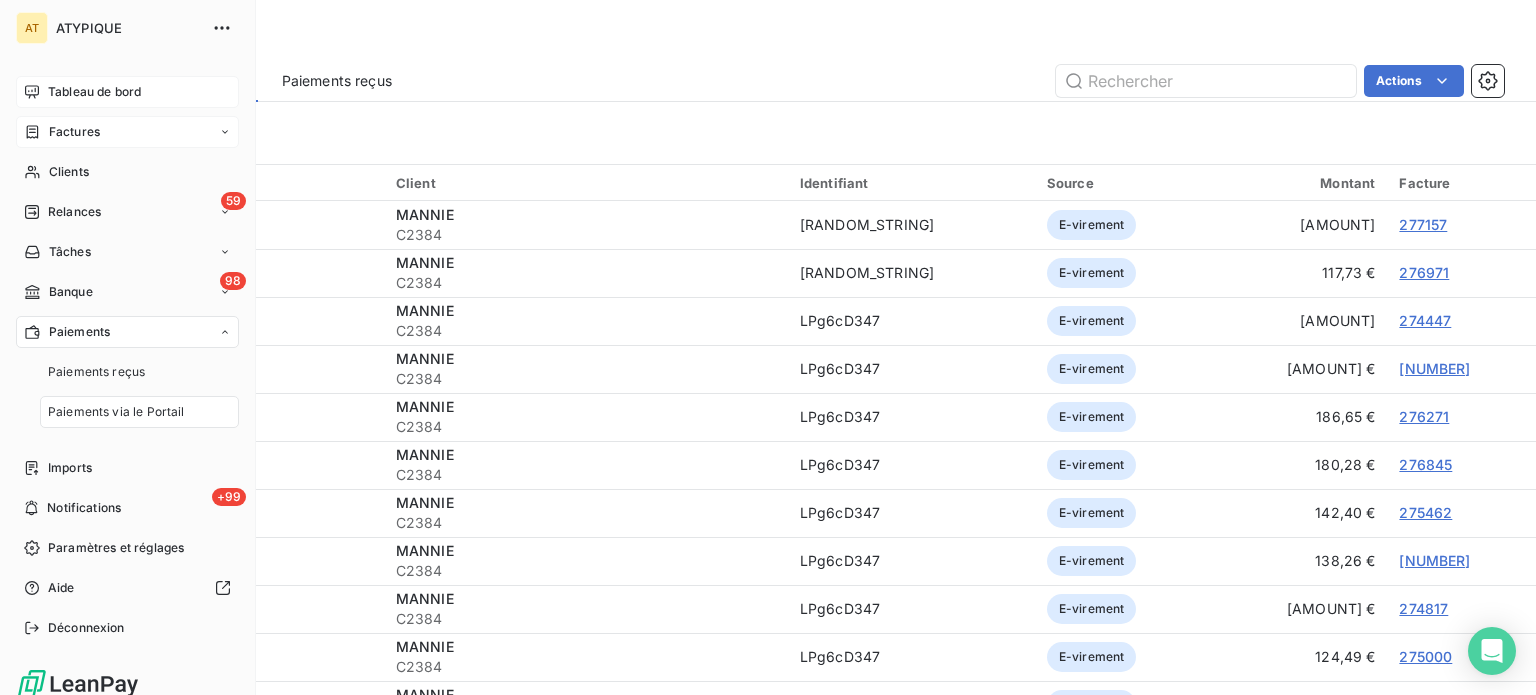 click on "Paiements" at bounding box center (127, 332) 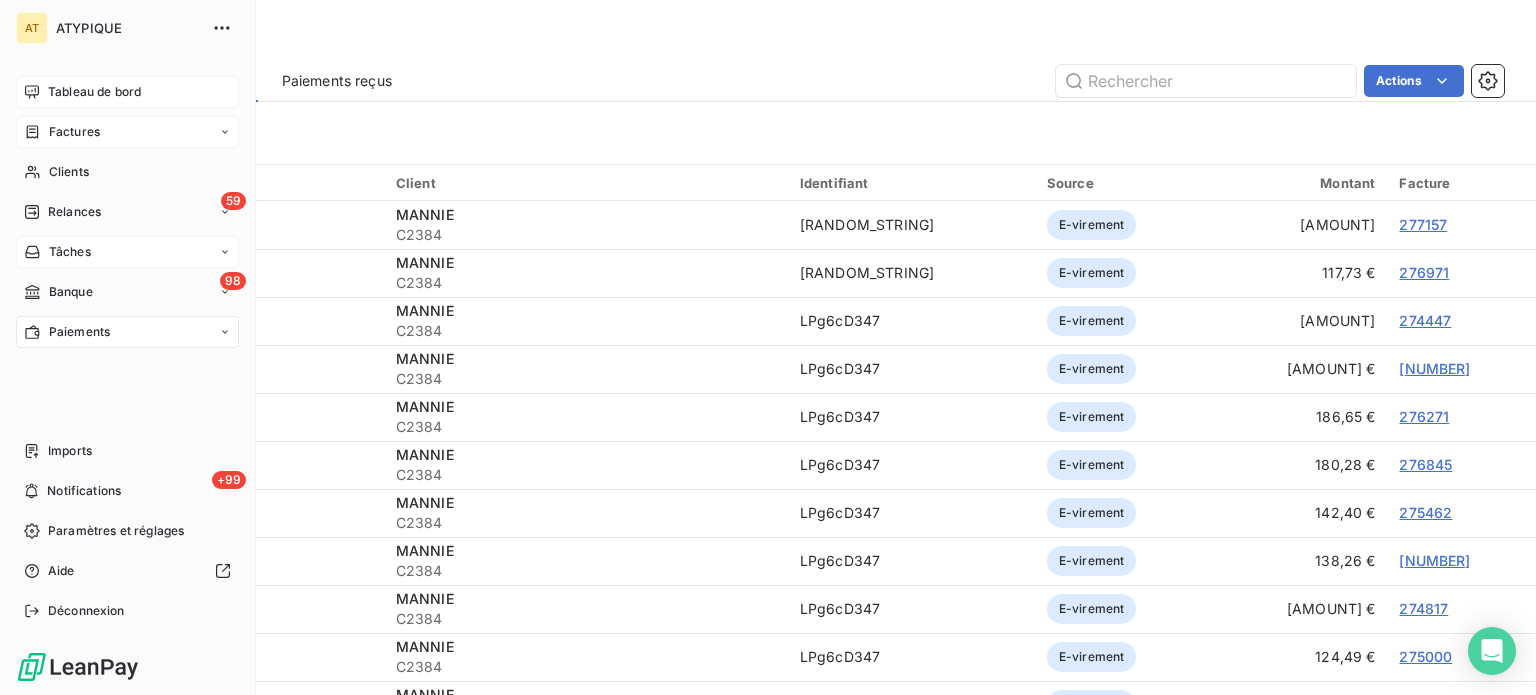 click on "Tâches" at bounding box center [127, 252] 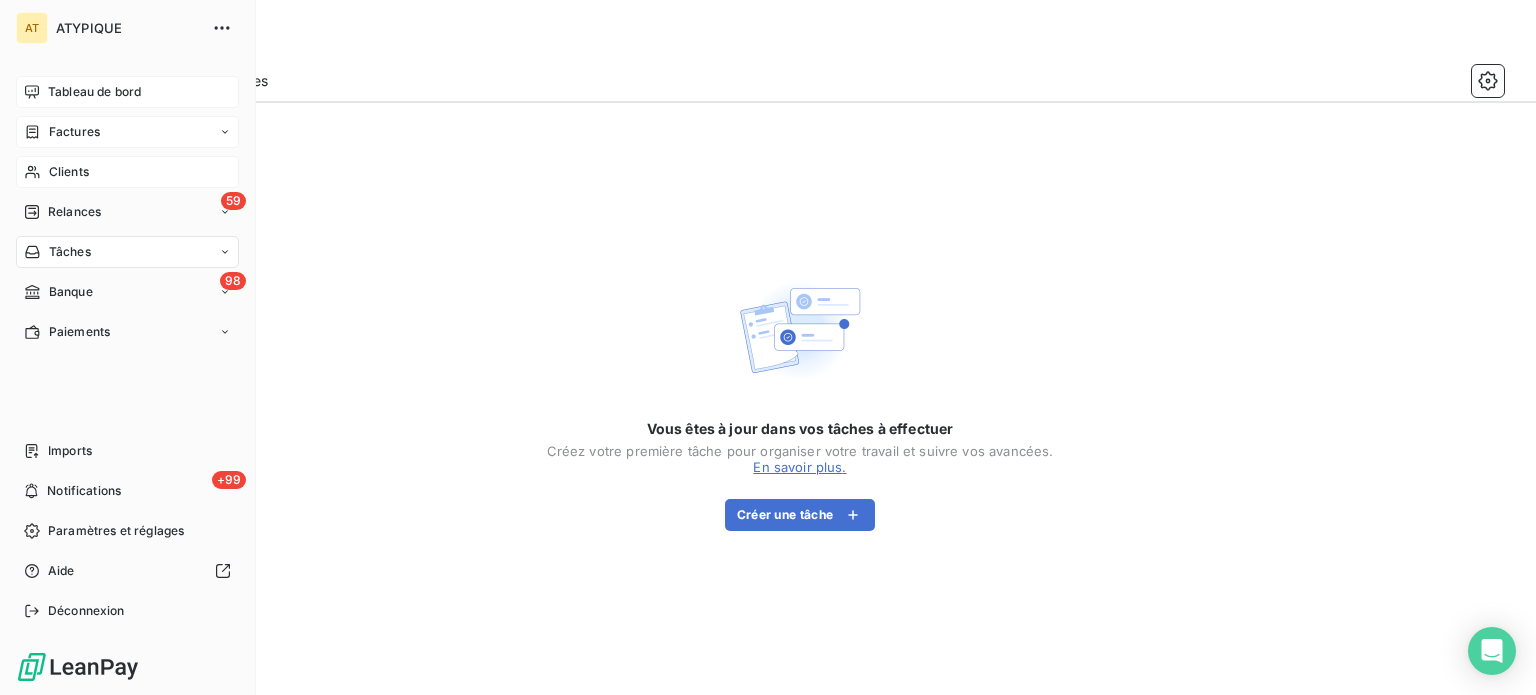 click on "Clients" at bounding box center (69, 172) 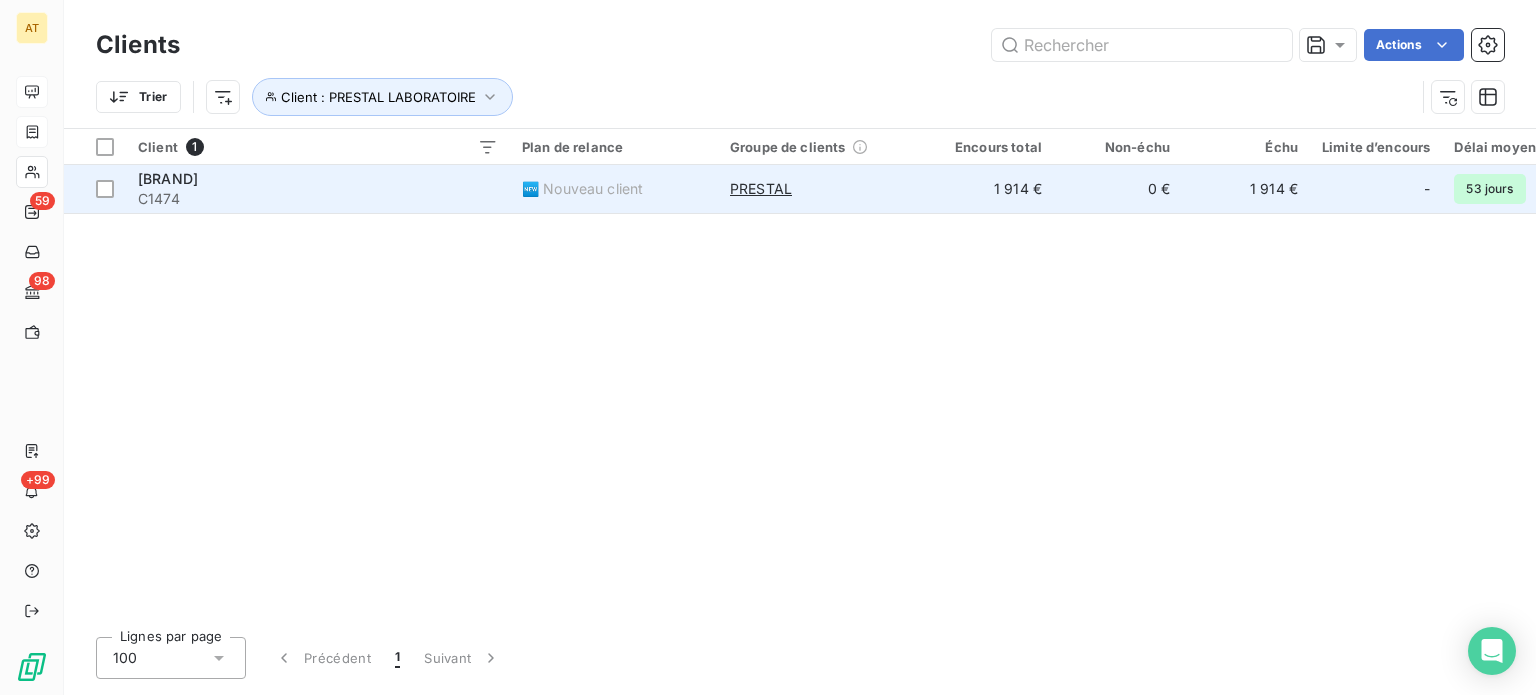 click on "[BRAND]" at bounding box center (168, 178) 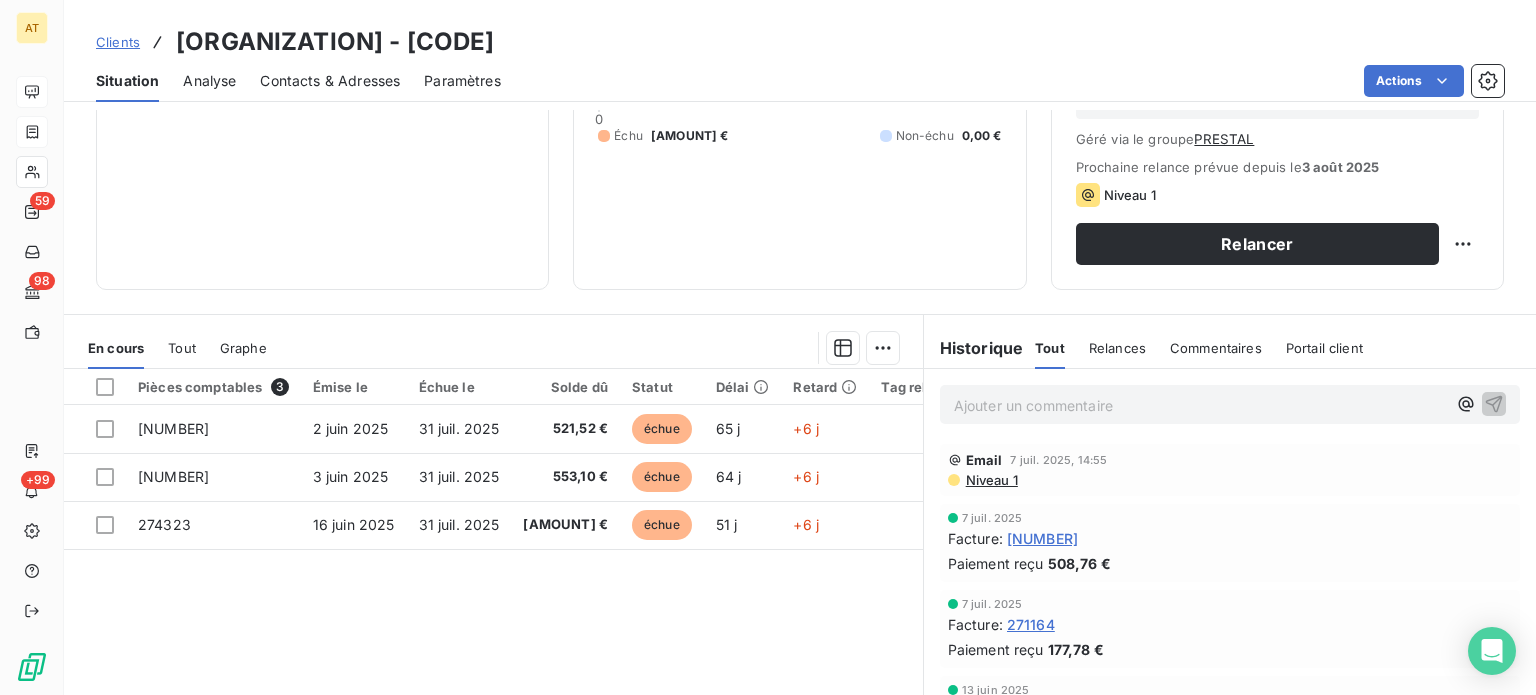 scroll, scrollTop: 300, scrollLeft: 0, axis: vertical 